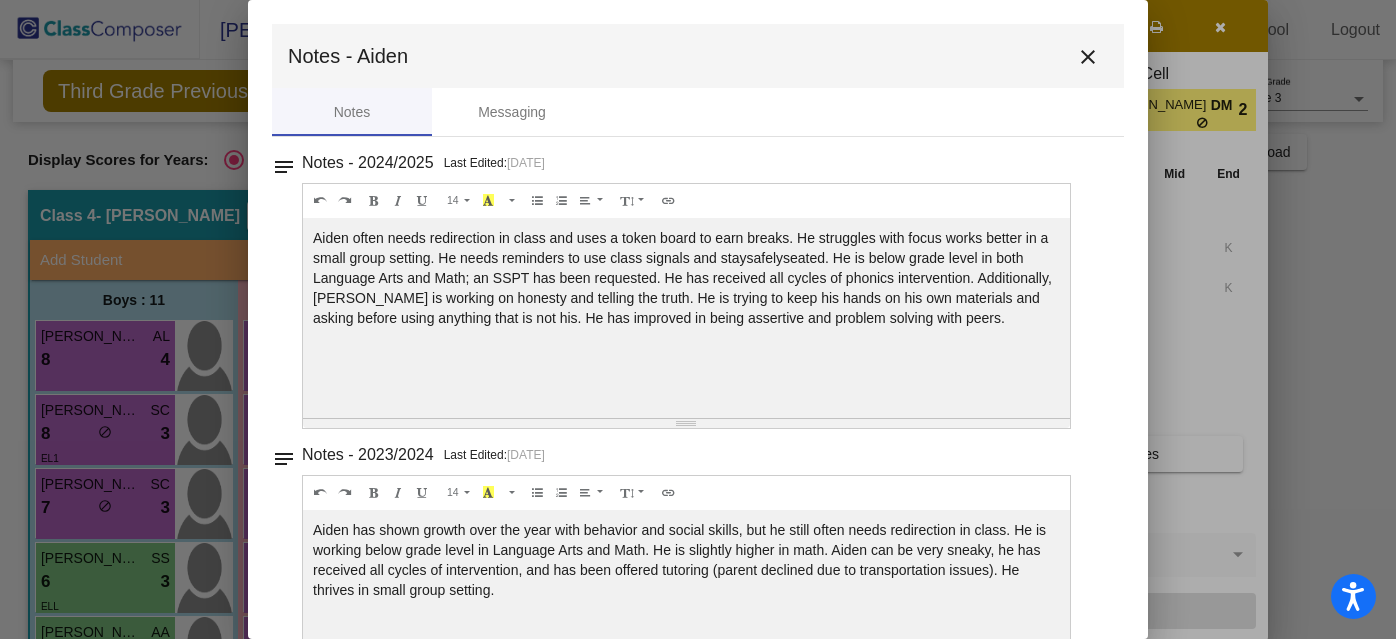 scroll, scrollTop: 0, scrollLeft: 0, axis: both 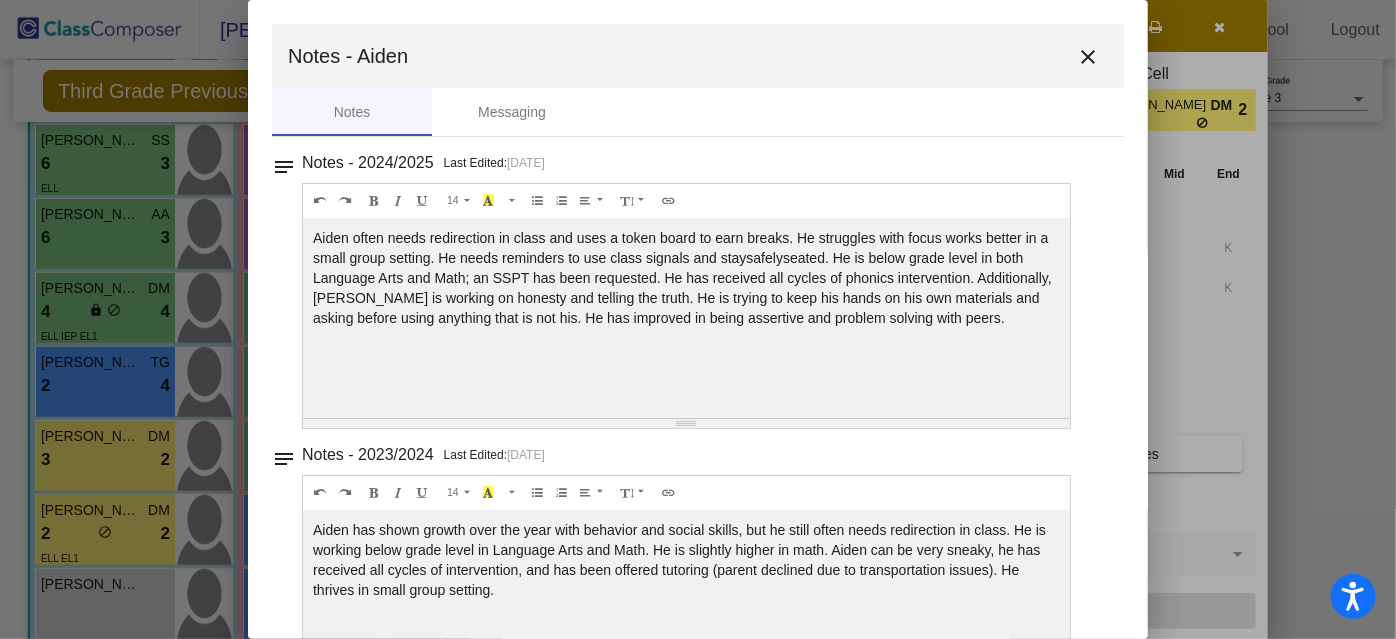 click on "close" at bounding box center [1088, 57] 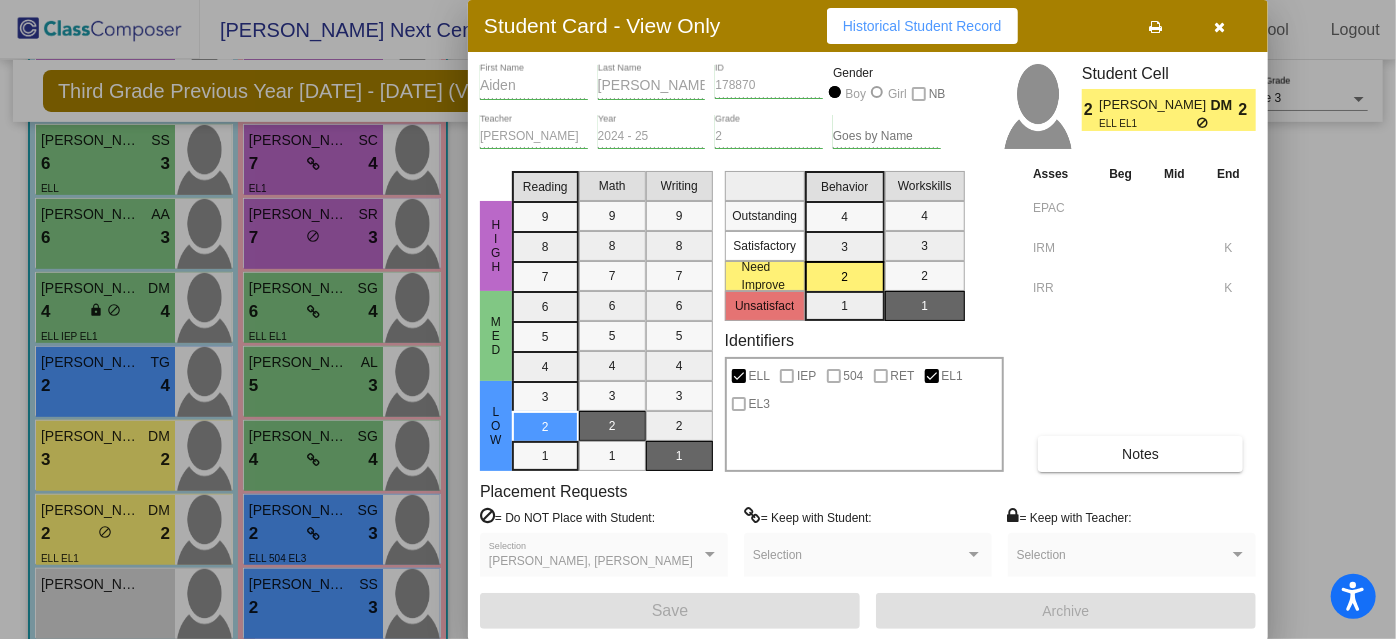click at bounding box center (1220, 27) 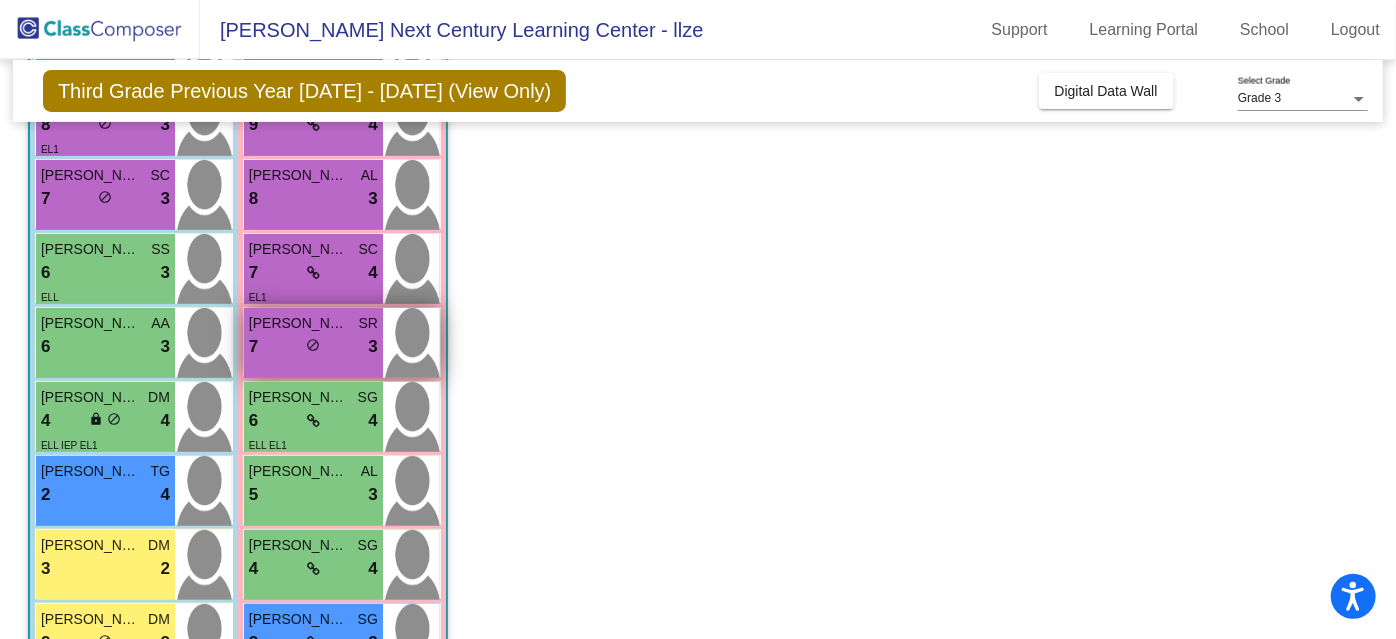 scroll, scrollTop: 306, scrollLeft: 0, axis: vertical 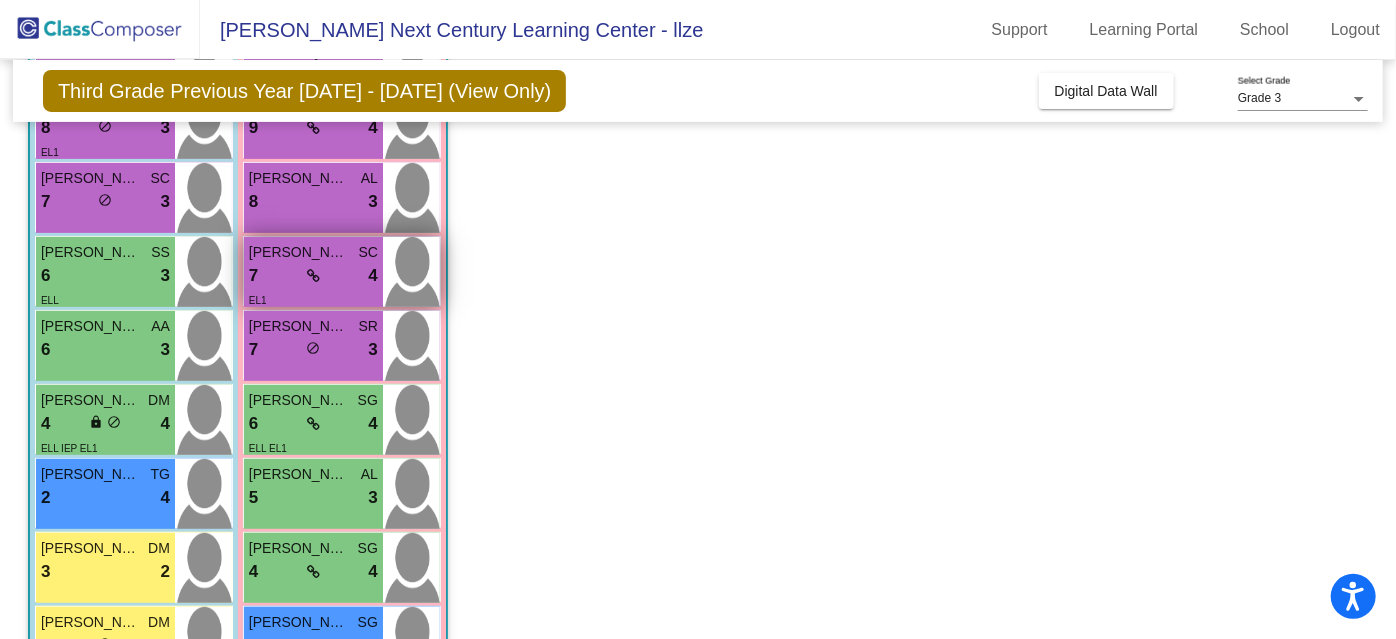 click on "[PERSON_NAME]" at bounding box center (299, 252) 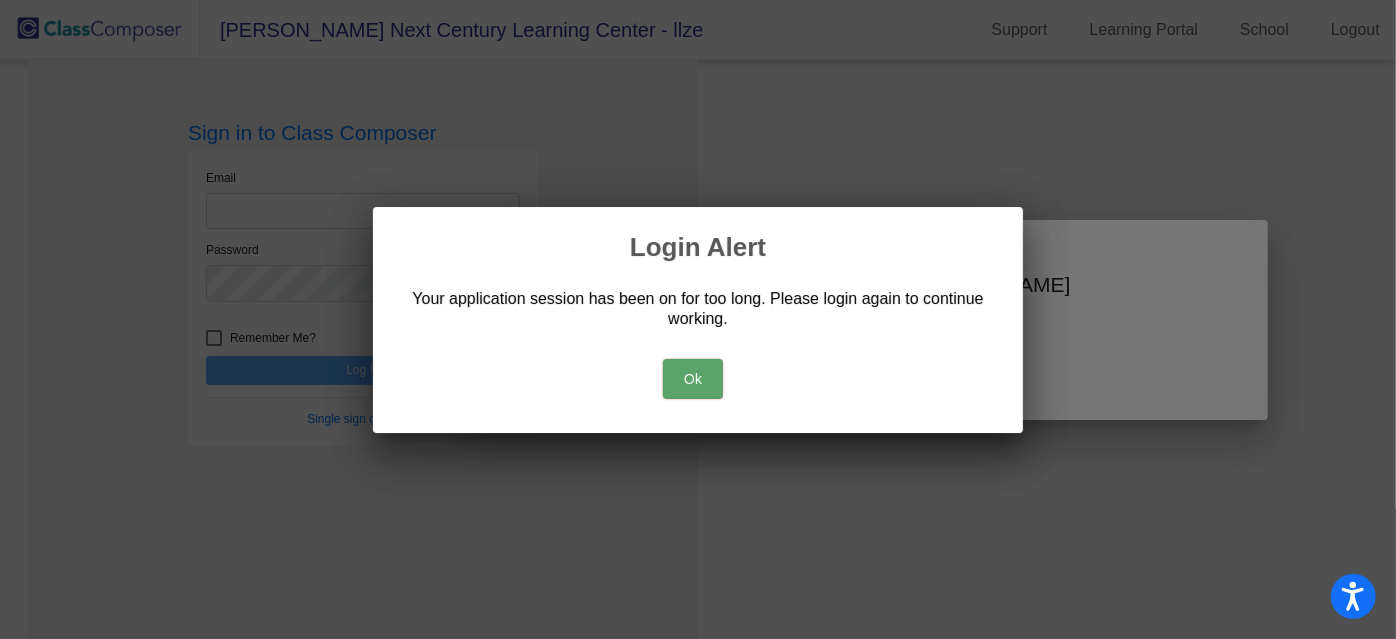 scroll, scrollTop: 0, scrollLeft: 0, axis: both 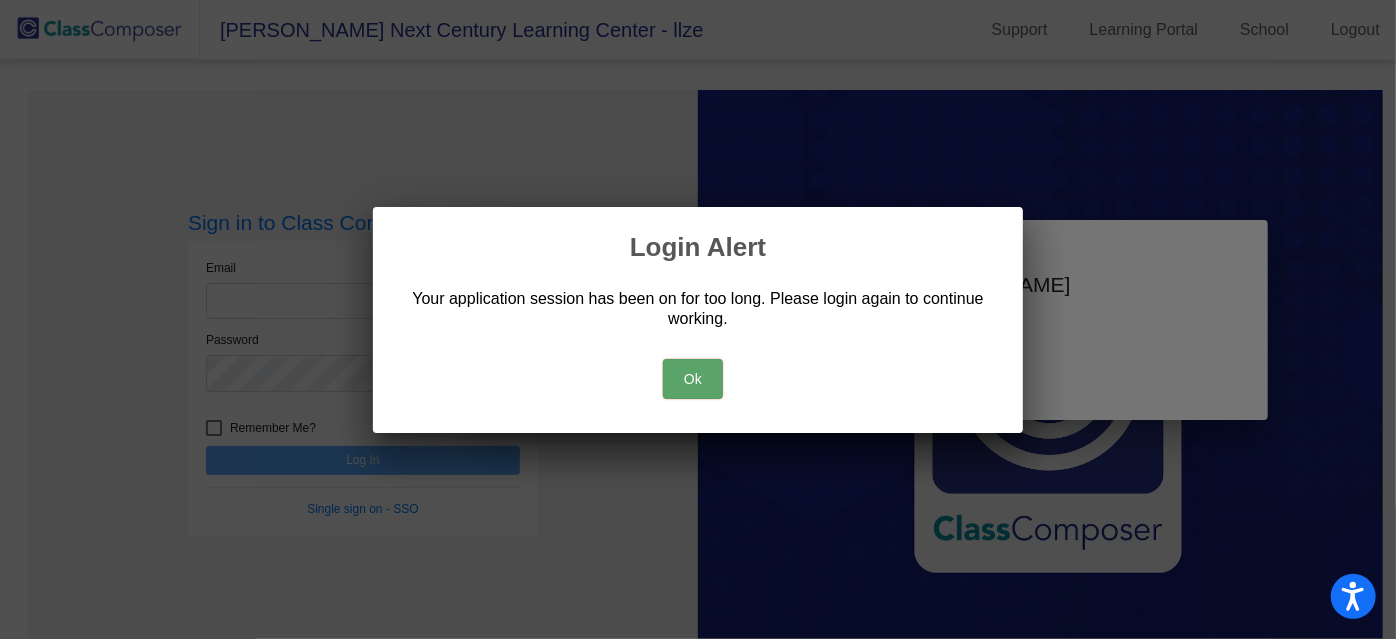 type 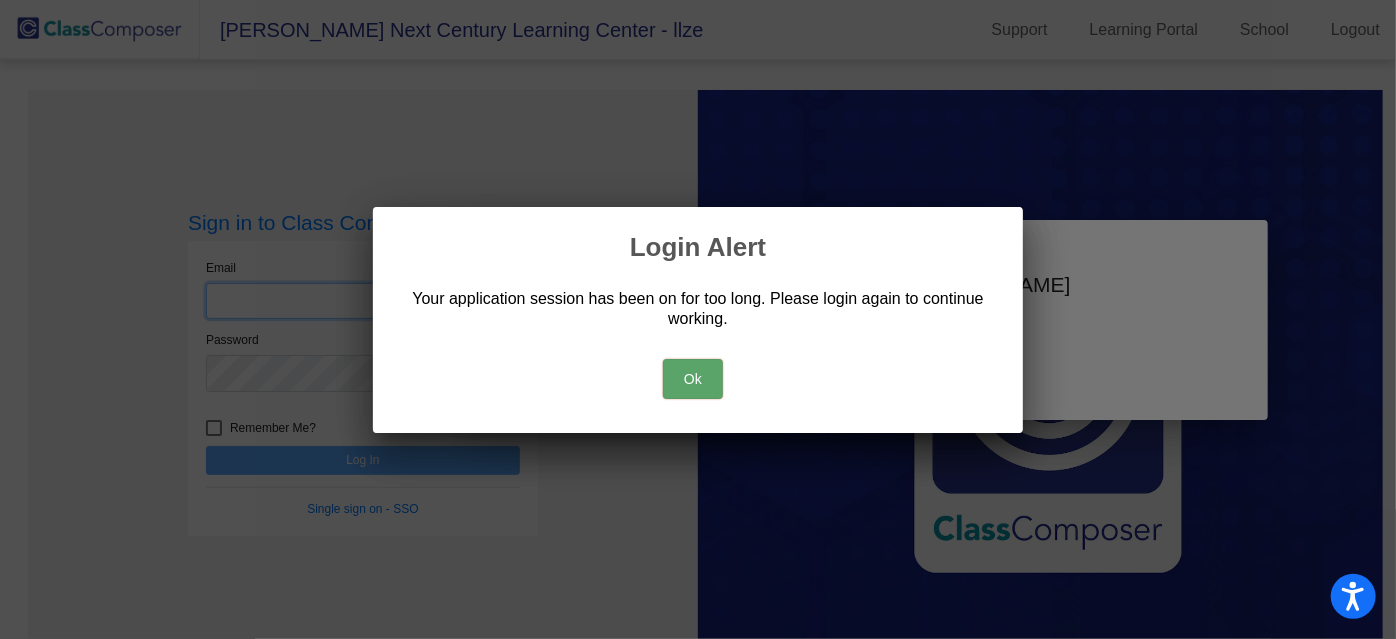 type on "[PERSON_NAME][EMAIL_ADDRESS][DOMAIN_NAME]" 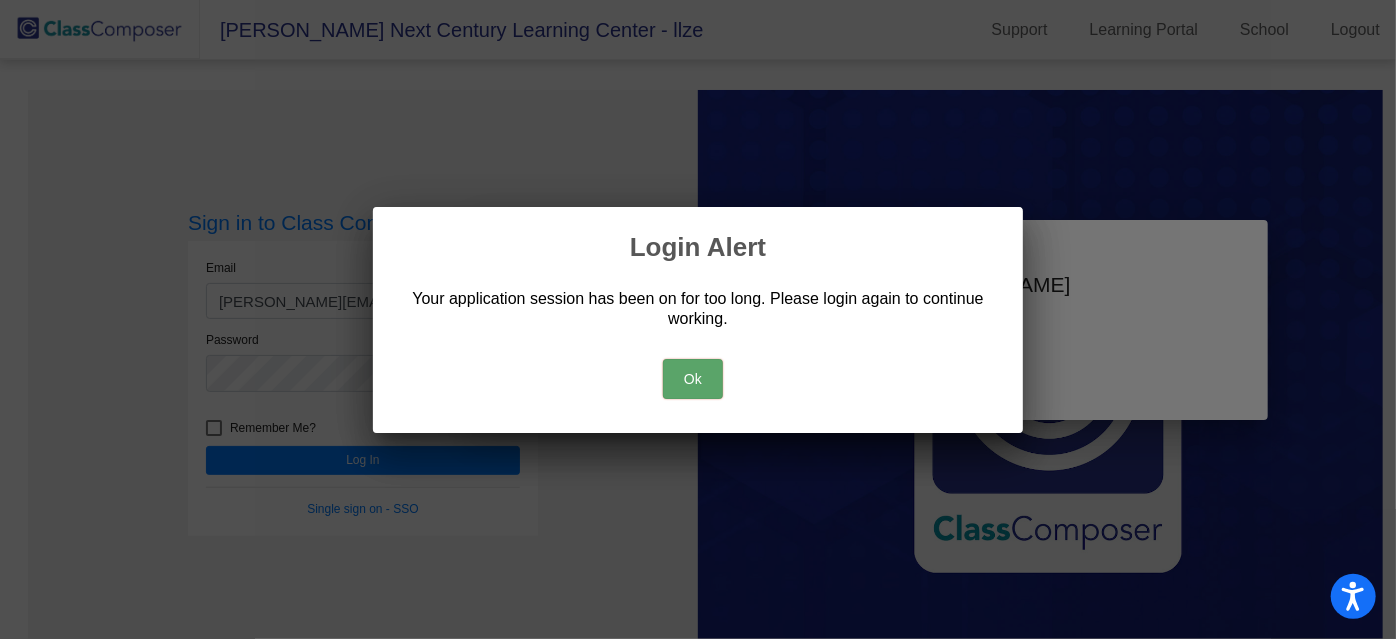 click on "Ok" at bounding box center (693, 379) 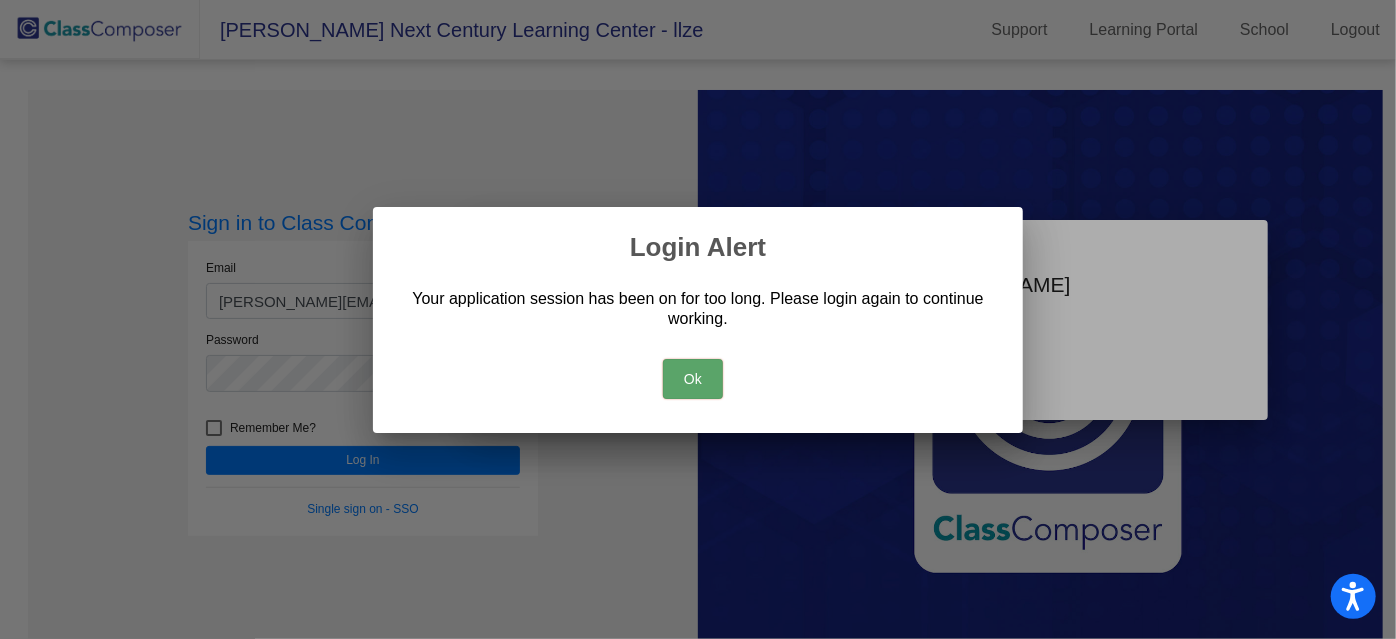 click on "Ok" at bounding box center (693, 379) 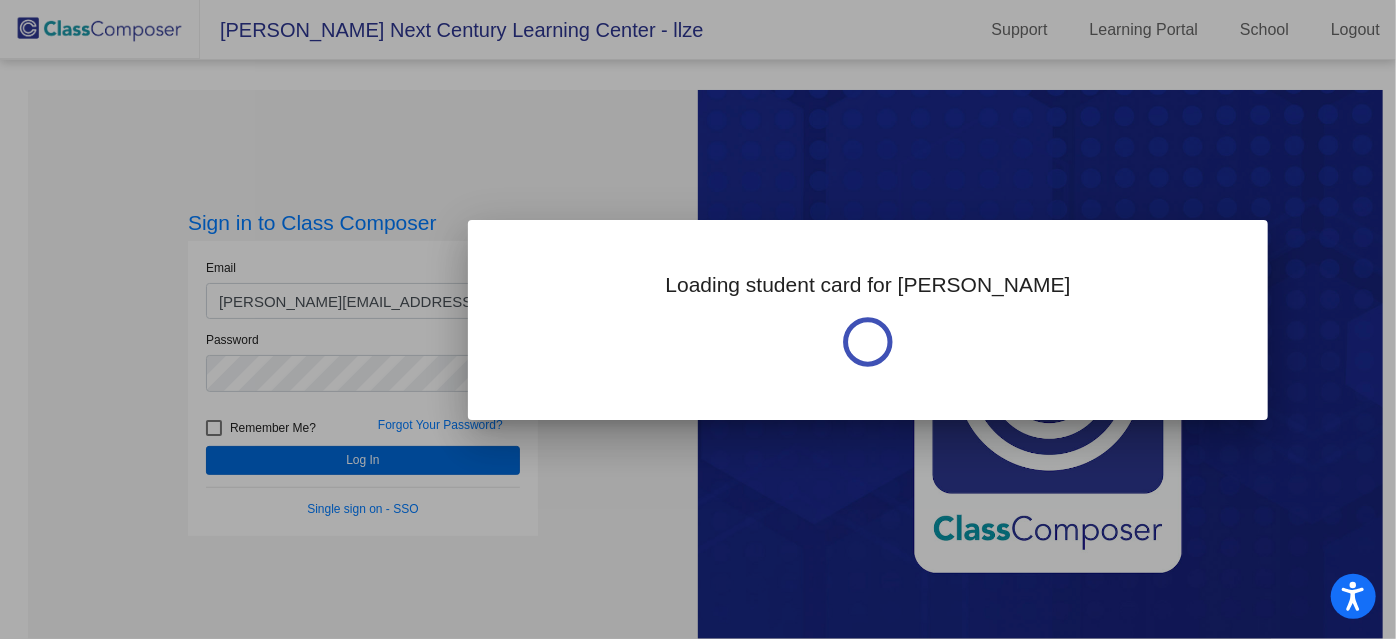 click at bounding box center [698, 319] 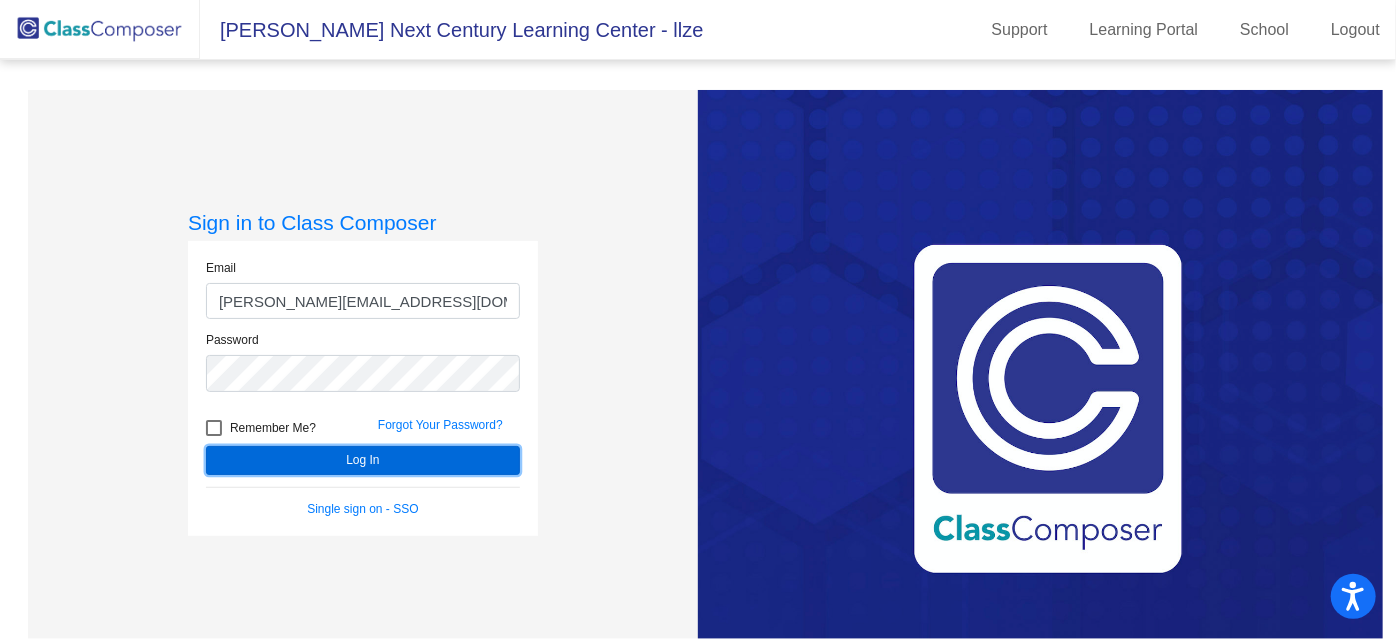 click on "Log In" 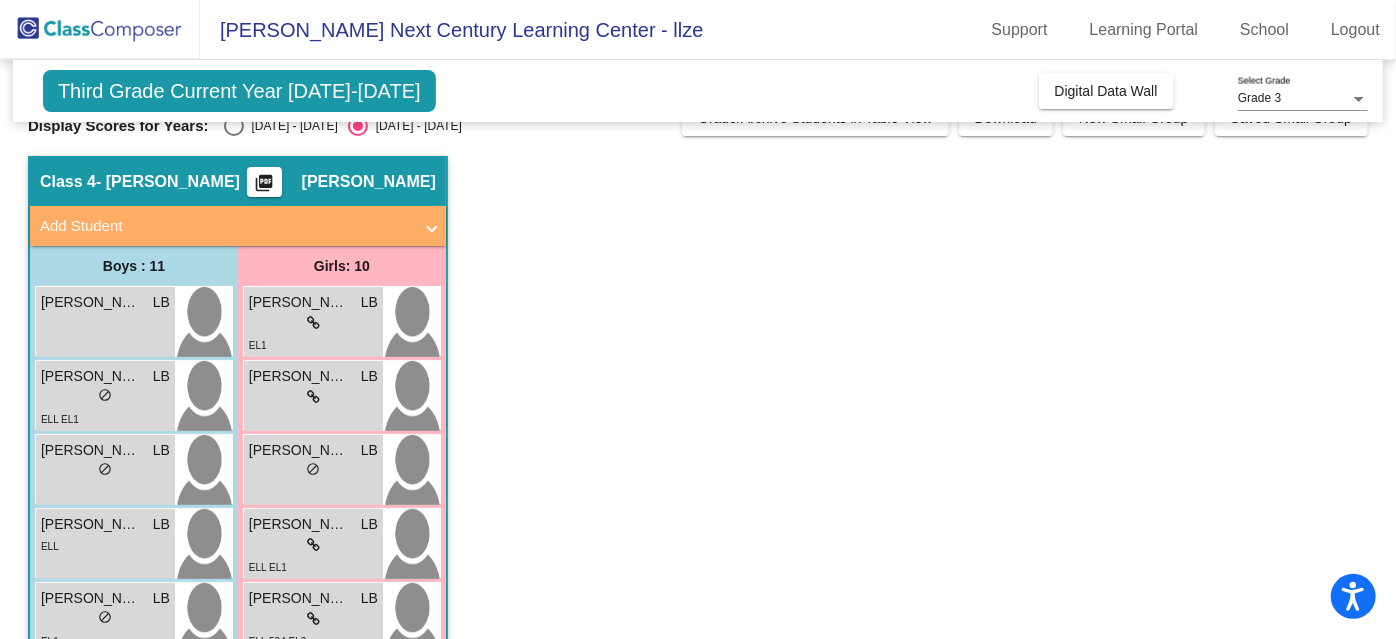 scroll, scrollTop: 33, scrollLeft: 0, axis: vertical 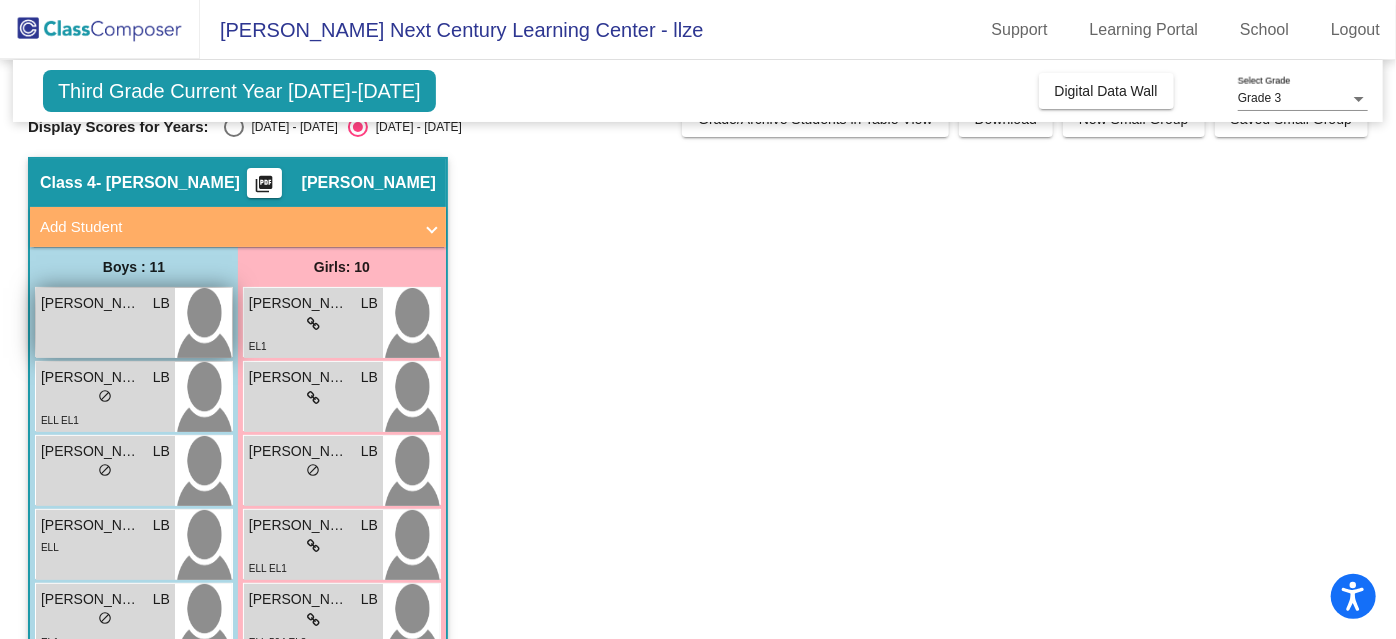 click on "[PERSON_NAME] LB lock do_not_disturb_alt" at bounding box center (105, 323) 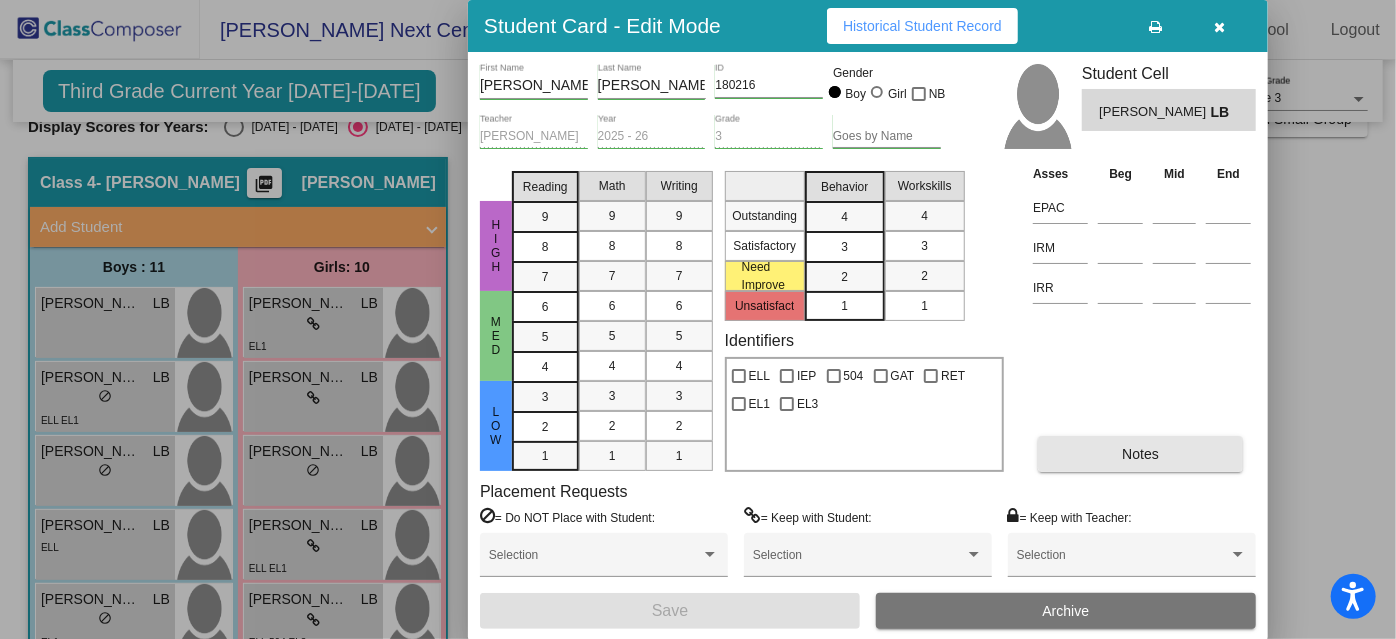 click on "Notes" at bounding box center (1140, 454) 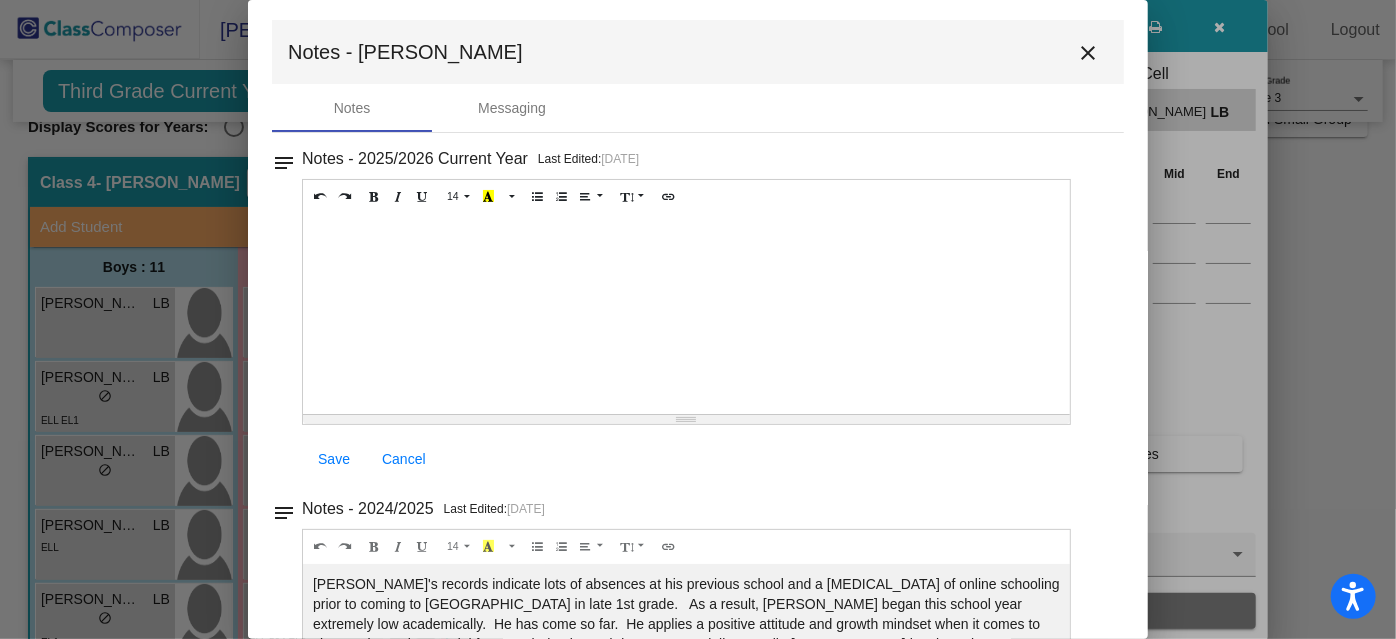 scroll, scrollTop: 1, scrollLeft: 0, axis: vertical 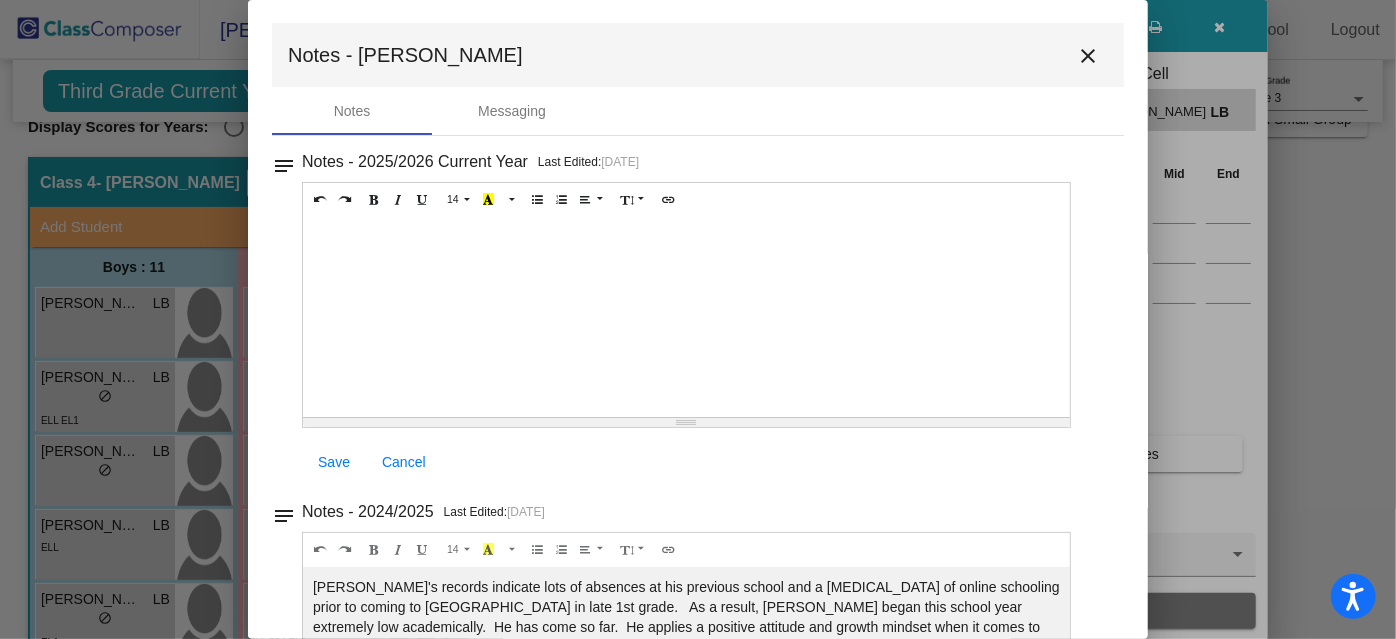 click at bounding box center (686, 317) 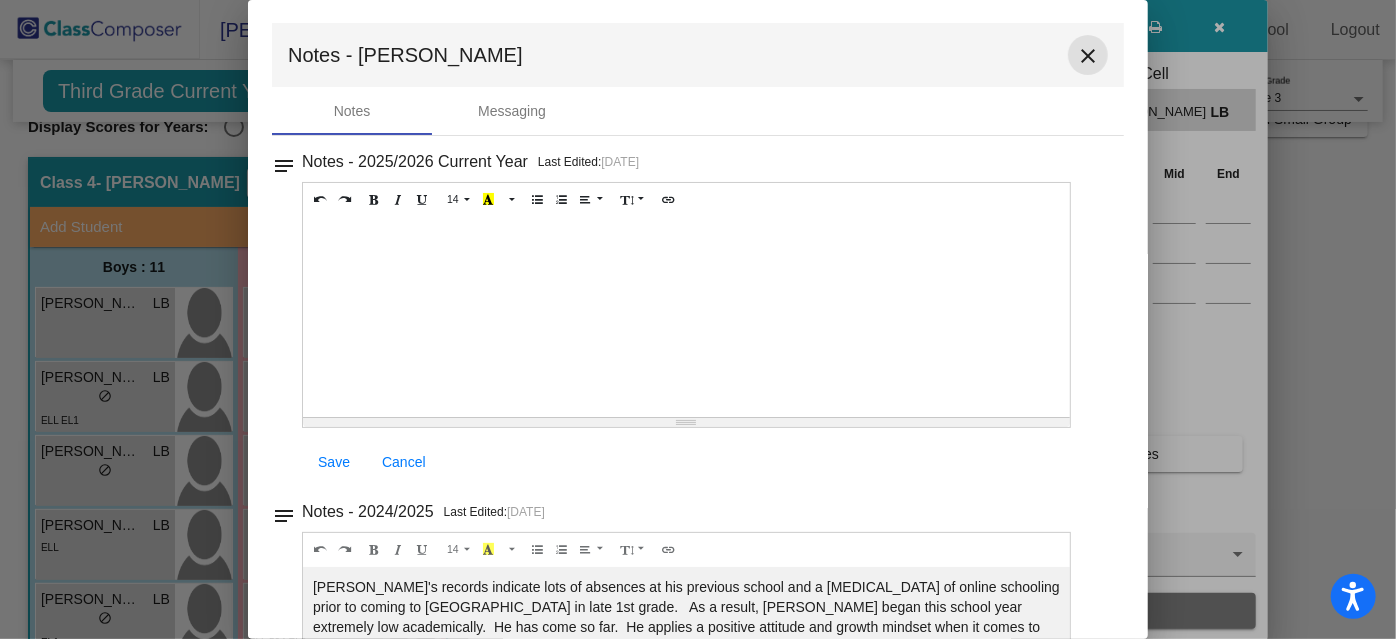 click on "close" at bounding box center (1088, 56) 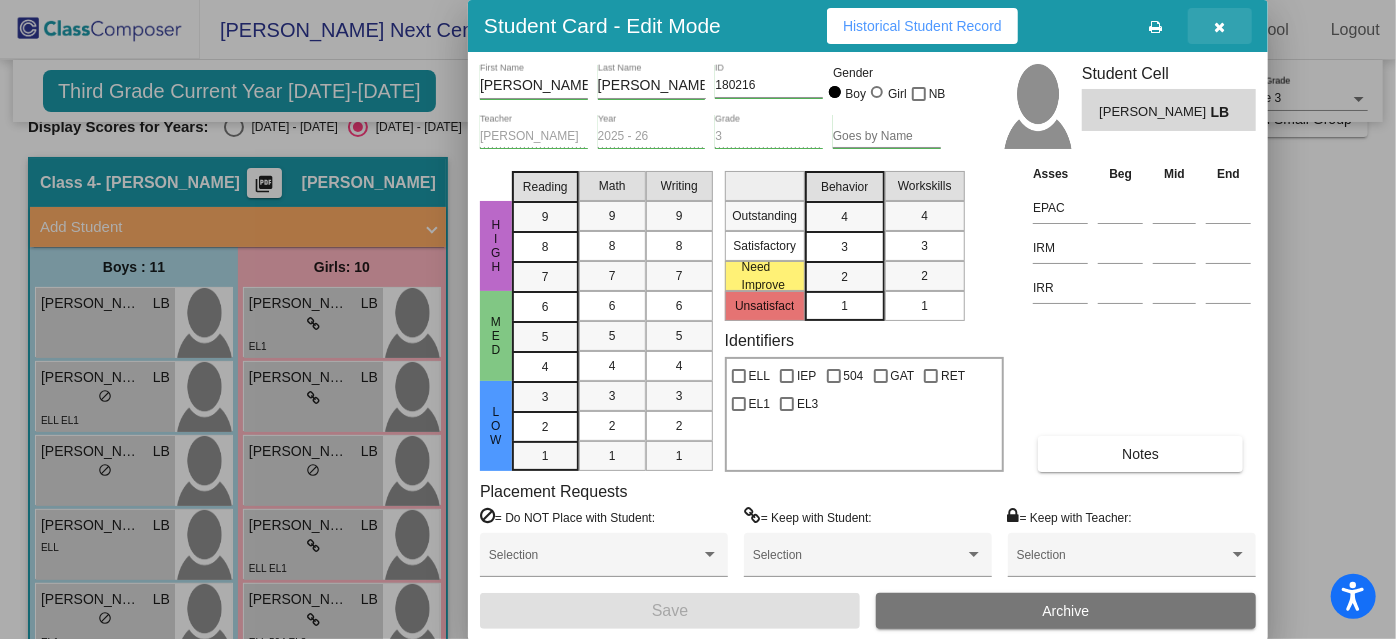 click at bounding box center [1220, 26] 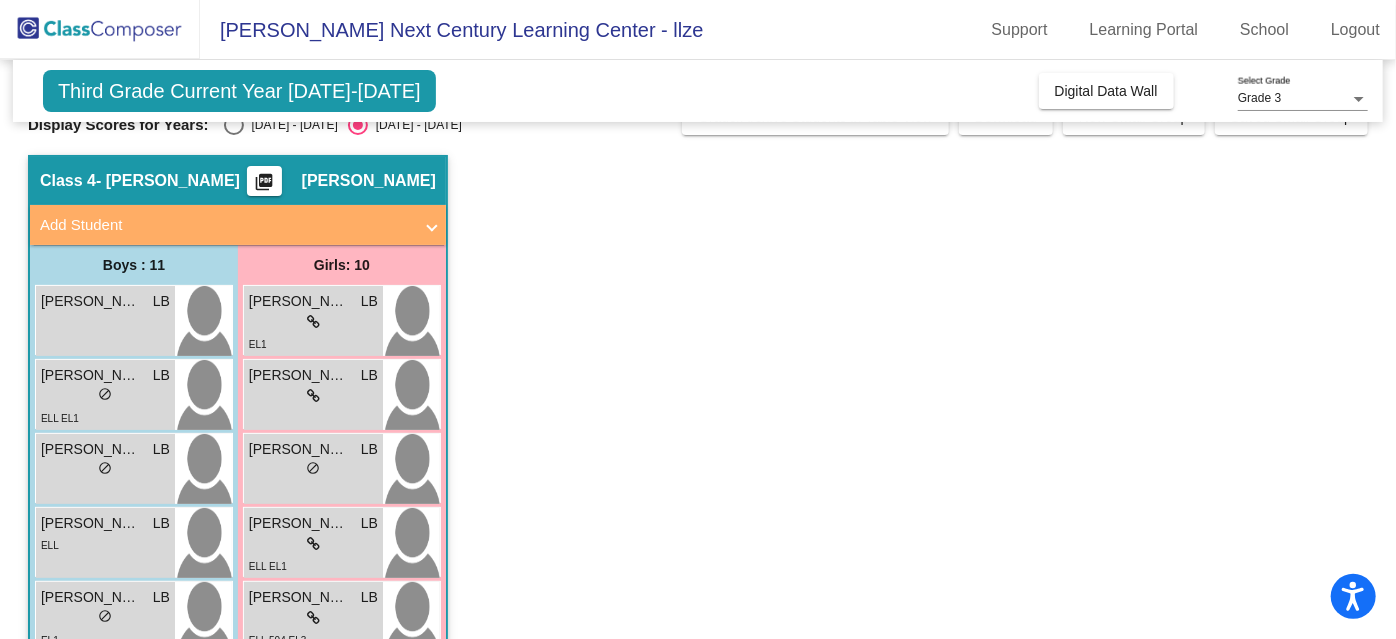 scroll, scrollTop: 0, scrollLeft: 0, axis: both 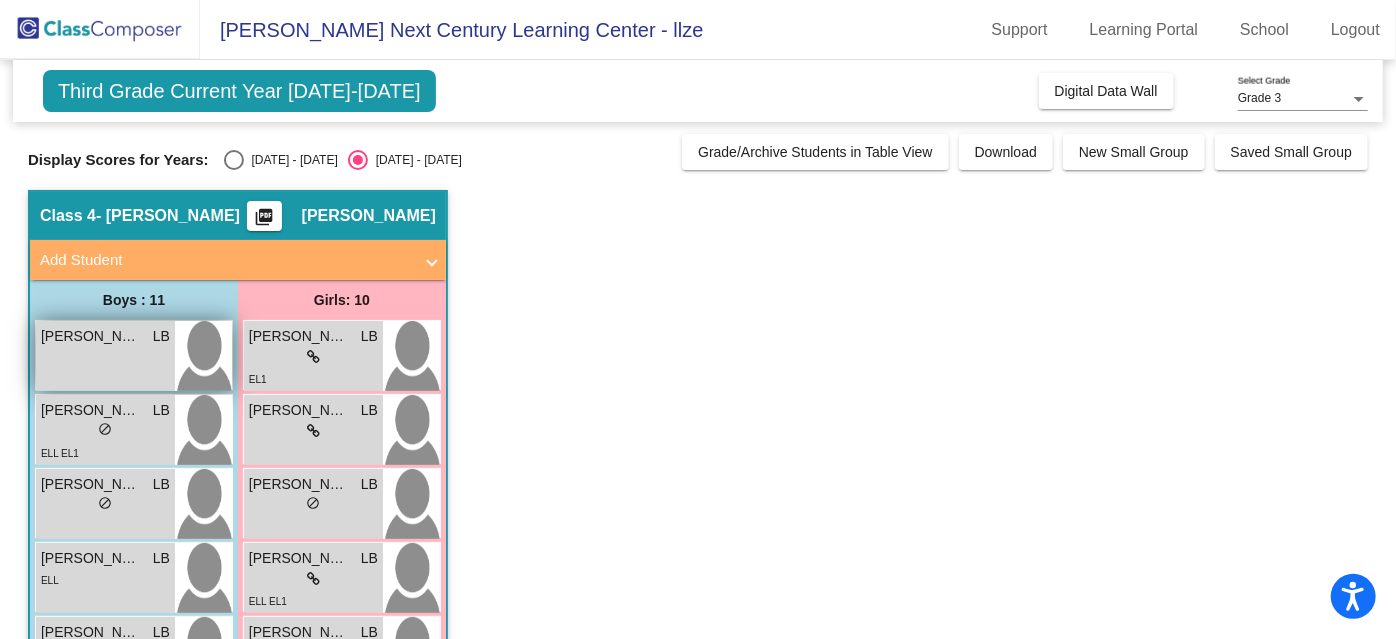click on "[PERSON_NAME] LB lock do_not_disturb_alt" at bounding box center (105, 356) 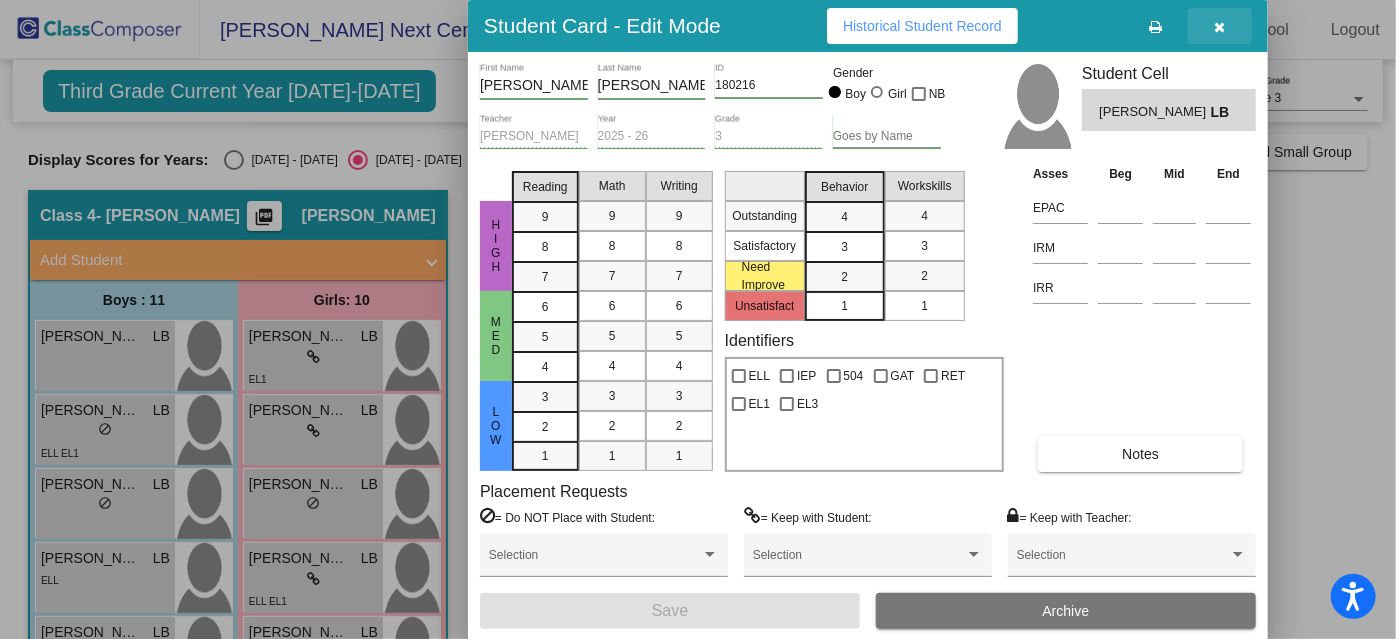click at bounding box center [1220, 27] 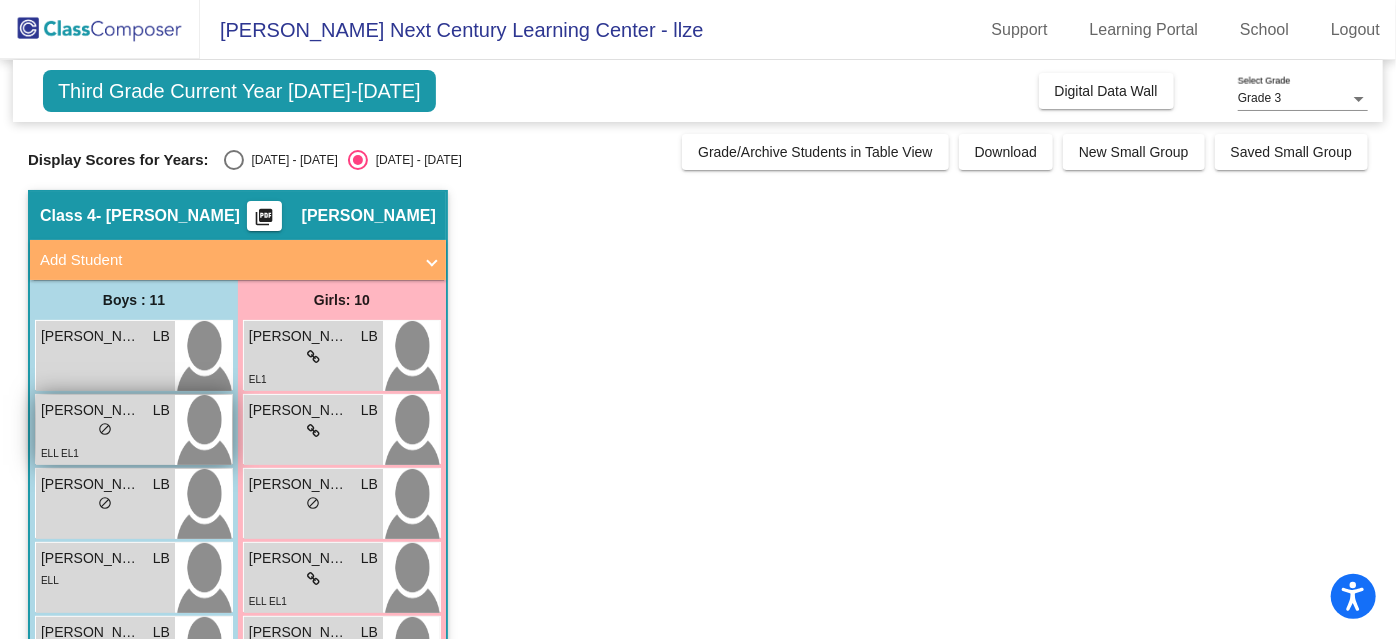 click on "do_not_disturb_alt" at bounding box center (105, 429) 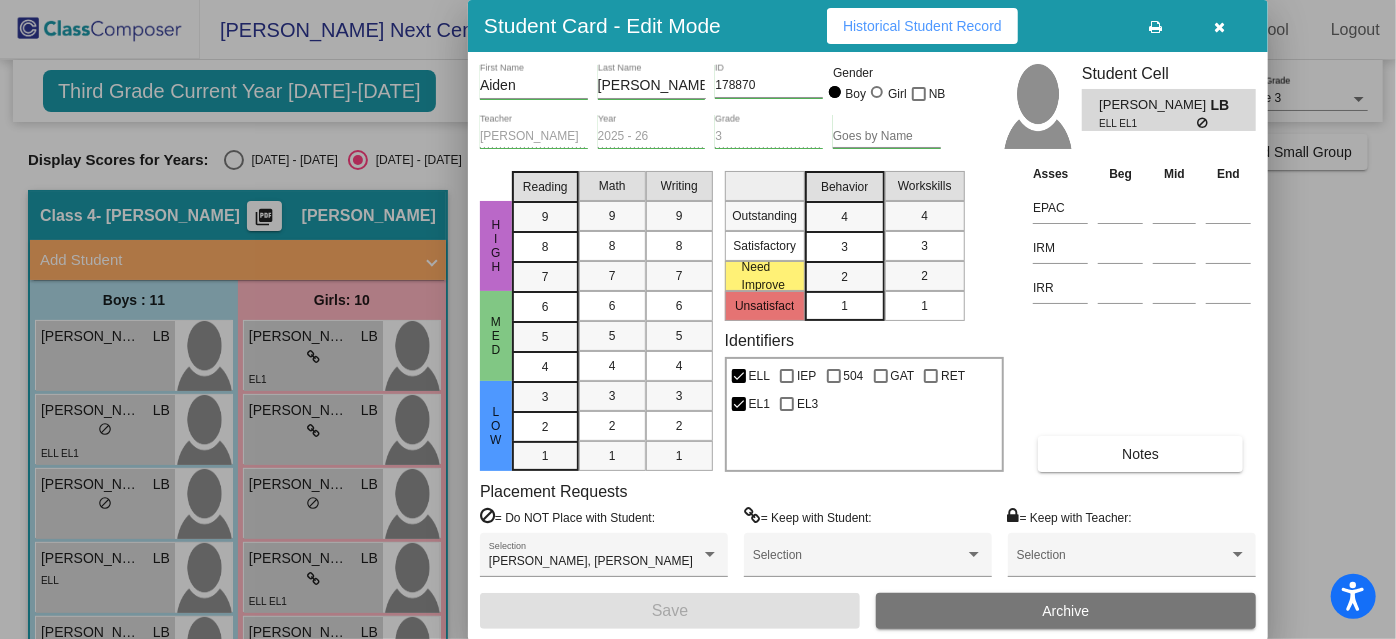 click on "Notes" at bounding box center (1140, 454) 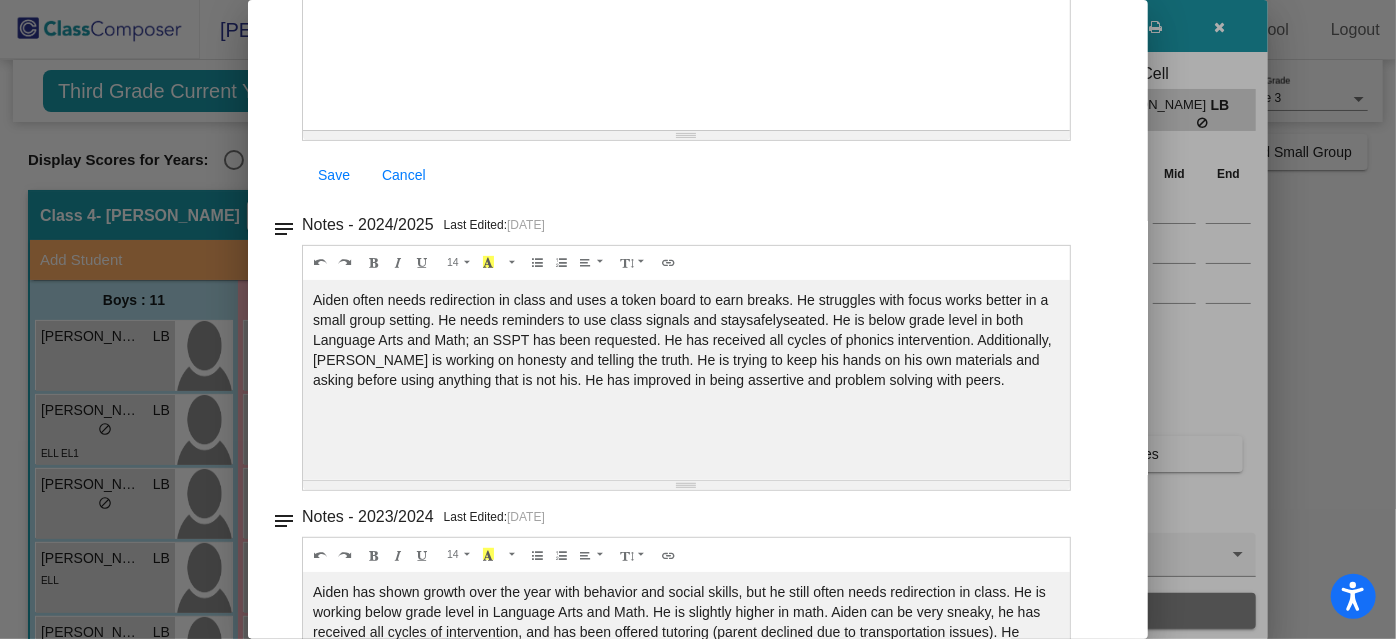 scroll, scrollTop: 291, scrollLeft: 0, axis: vertical 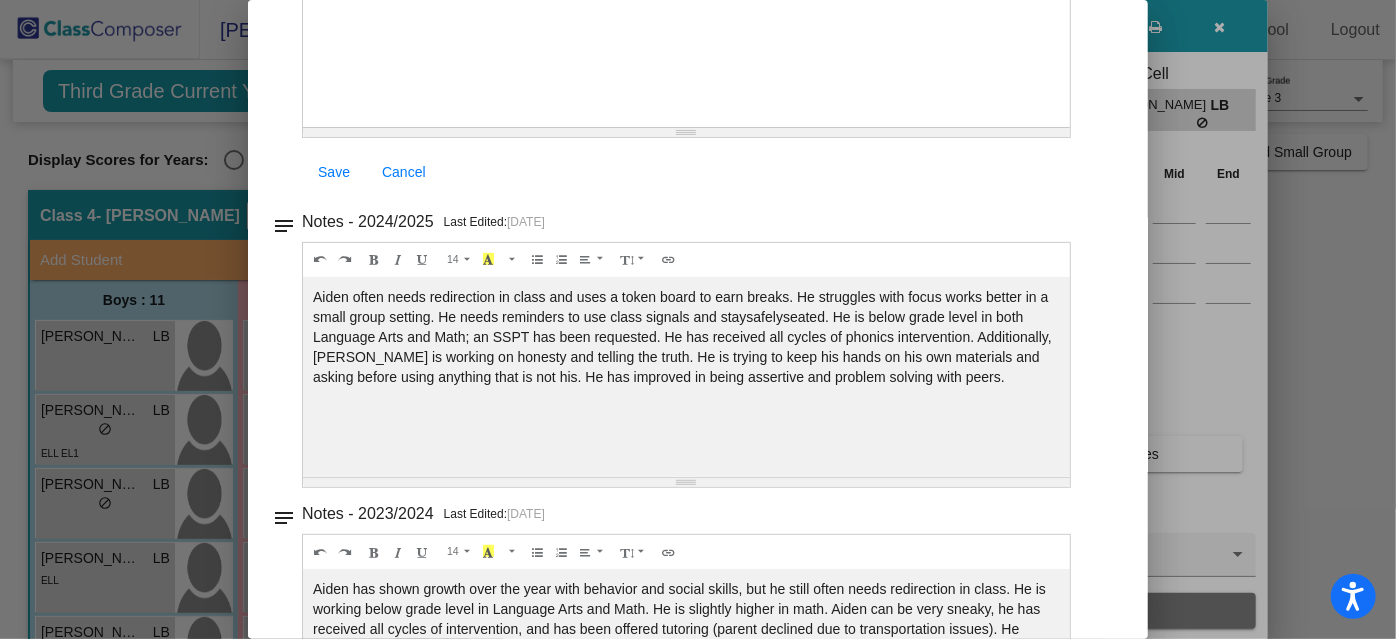 click at bounding box center [698, 319] 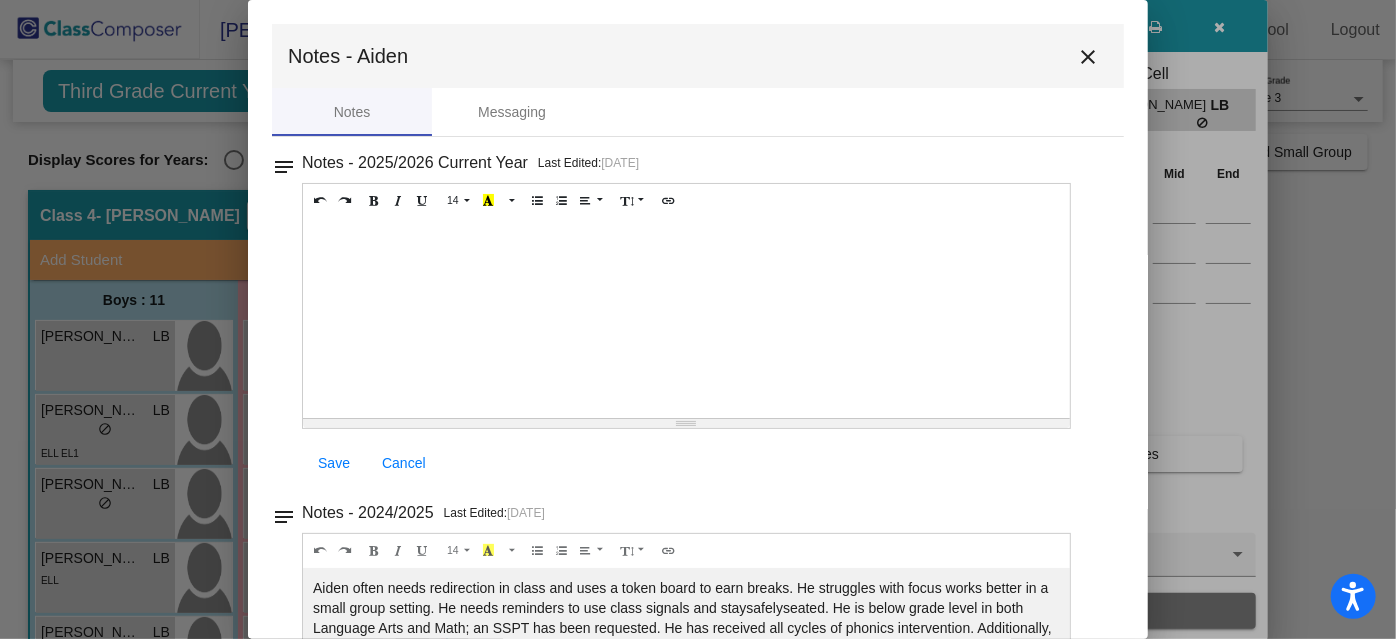 click at bounding box center [698, 319] 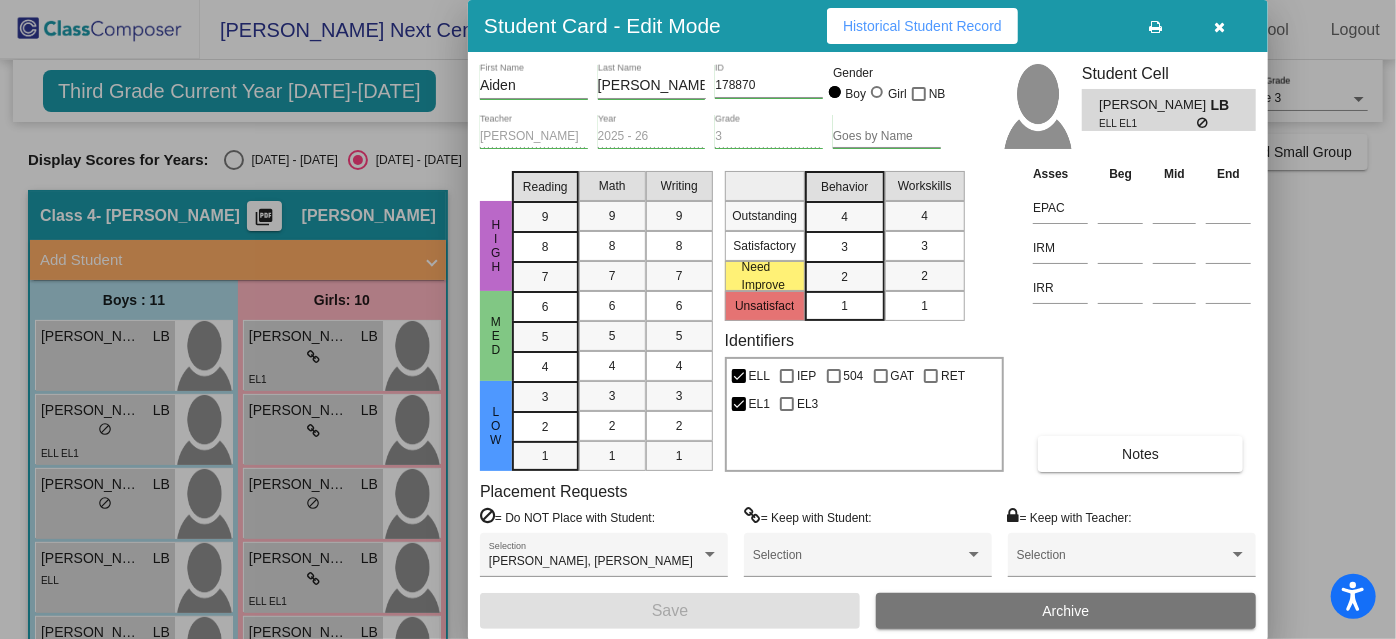 click on "Aiden First Name [PERSON_NAME] Last Name 178870 ID Gender   Boy   Girl   NB [PERSON_NAME] Teacher 2025 - 26 Year 3 Grade Goes by Name Student Cell [PERSON_NAME] [PERSON_NAME] EL1  HIGH   MED    LOW   Reading 9 8 7 6 5 4 3 2 1 Math 9 8 7 6 5 4 3 2 1 Writing 9 8 7 6 5 4 3 2 1 Outstanding Satisfactory Need Improve Unsatisfact Behavior 4 3 2 1 Workskills 4 3 2 1 Identifiers   ELL   IEP   504   GAT   RET   EL1   EL3 Asses Beg Mid End EPAC IRM IRR  Notes  Placement Requests  = Do NOT Place with Student: [PERSON_NAME], [PERSON_NAME] Selection  = Keep with Student:   Selection  = Keep with Teacher:   Selection  Save   Archive" at bounding box center (868, 346) 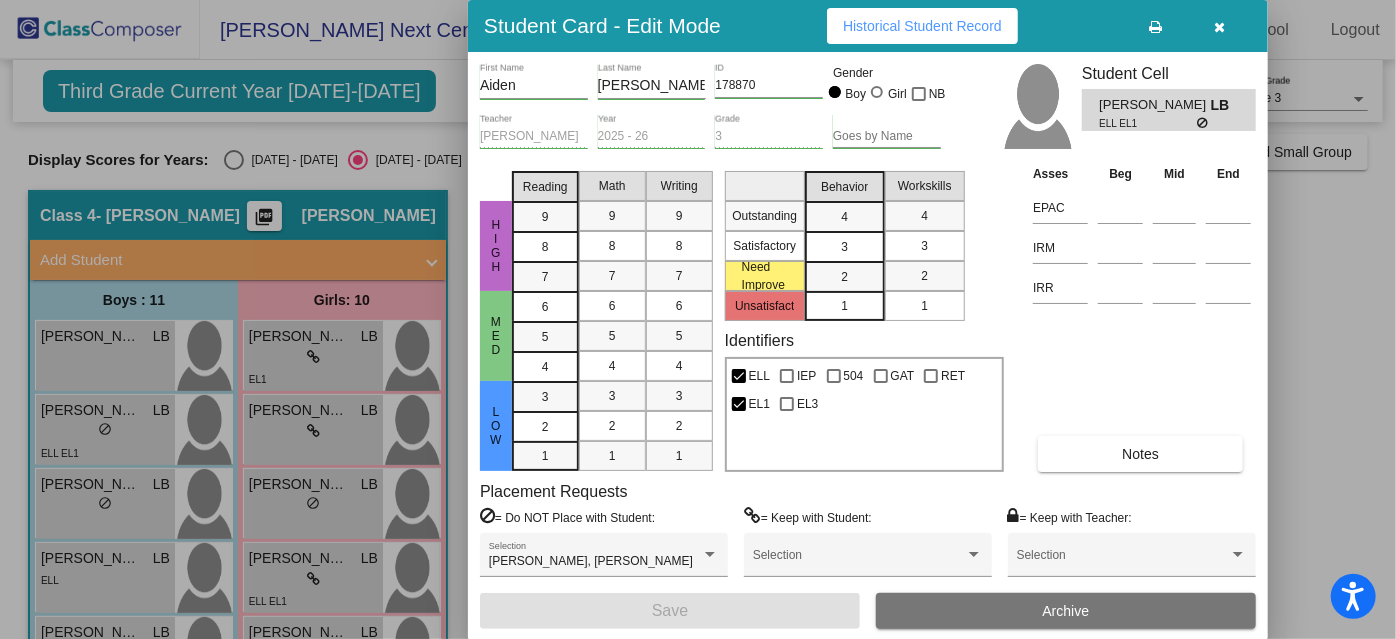 click at bounding box center [1220, 26] 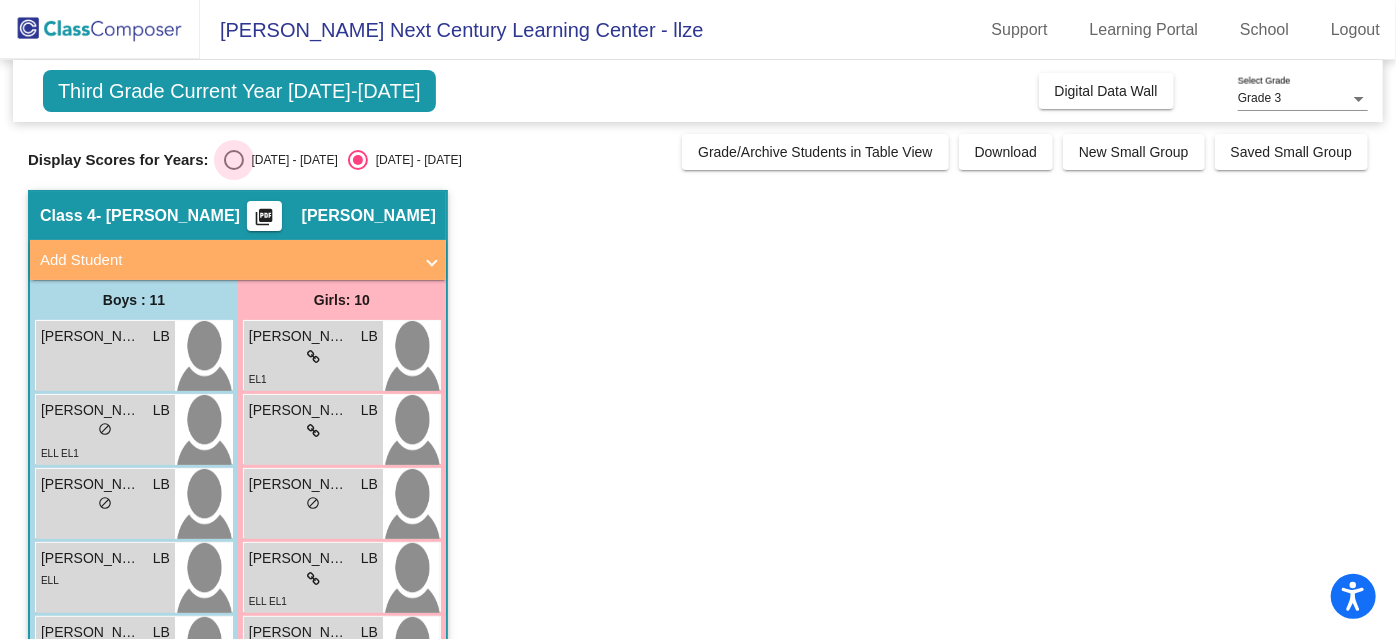 click at bounding box center (234, 160) 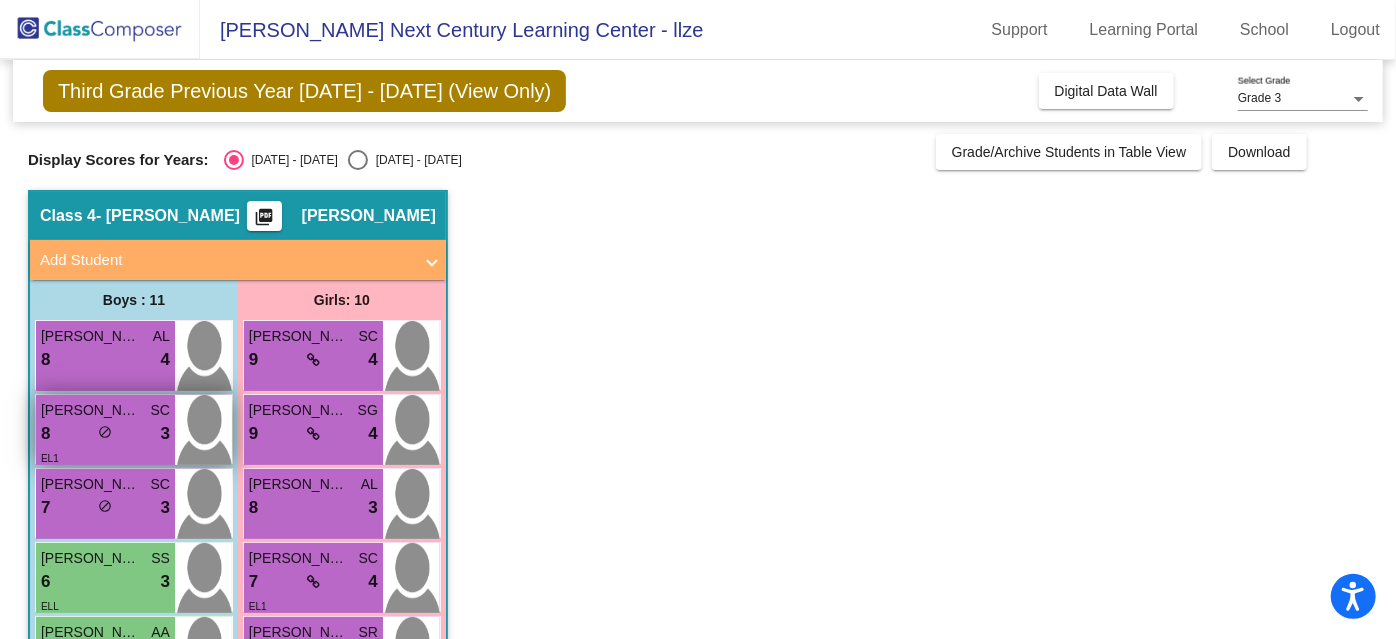 click on "[PERSON_NAME]" at bounding box center [91, 410] 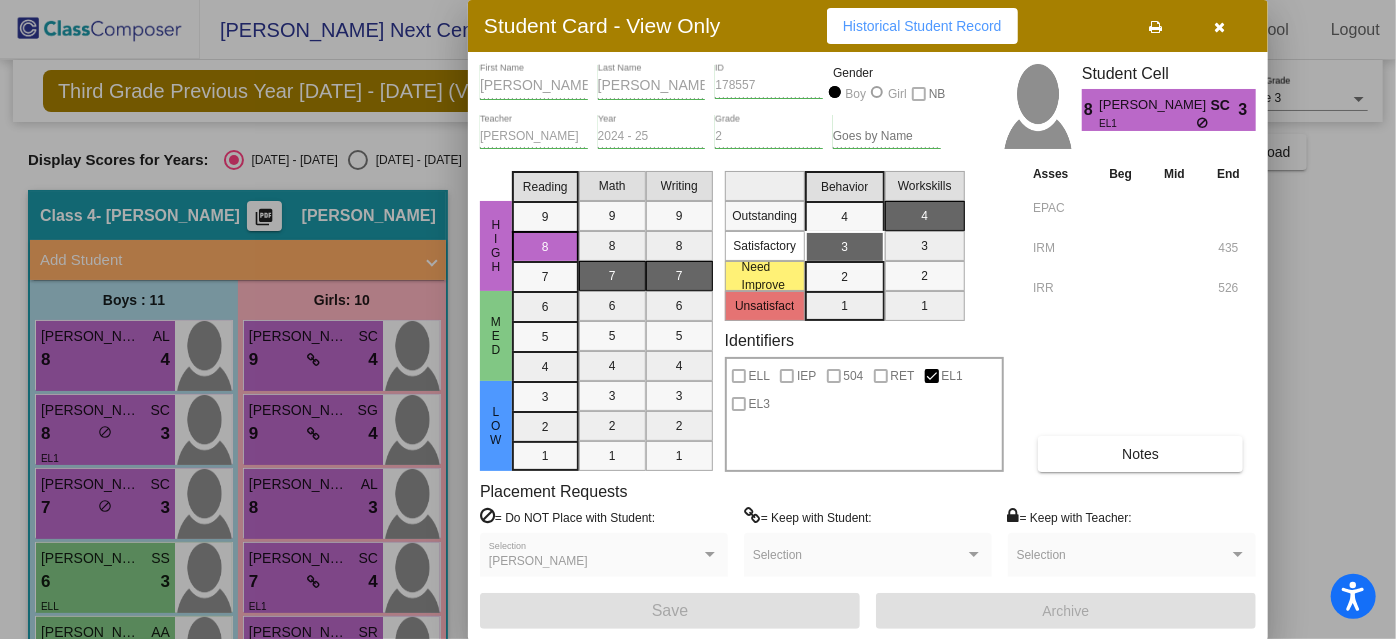 click at bounding box center (698, 319) 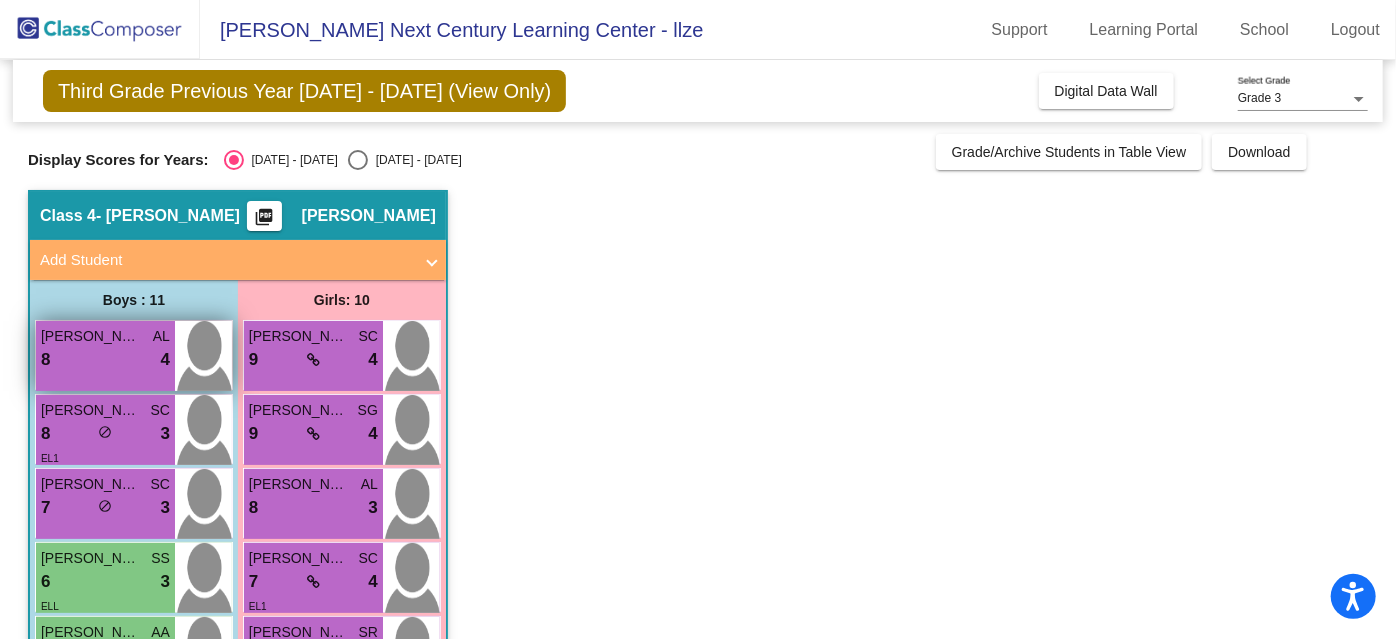 click on "8 lock do_not_disturb_alt 4" at bounding box center (105, 360) 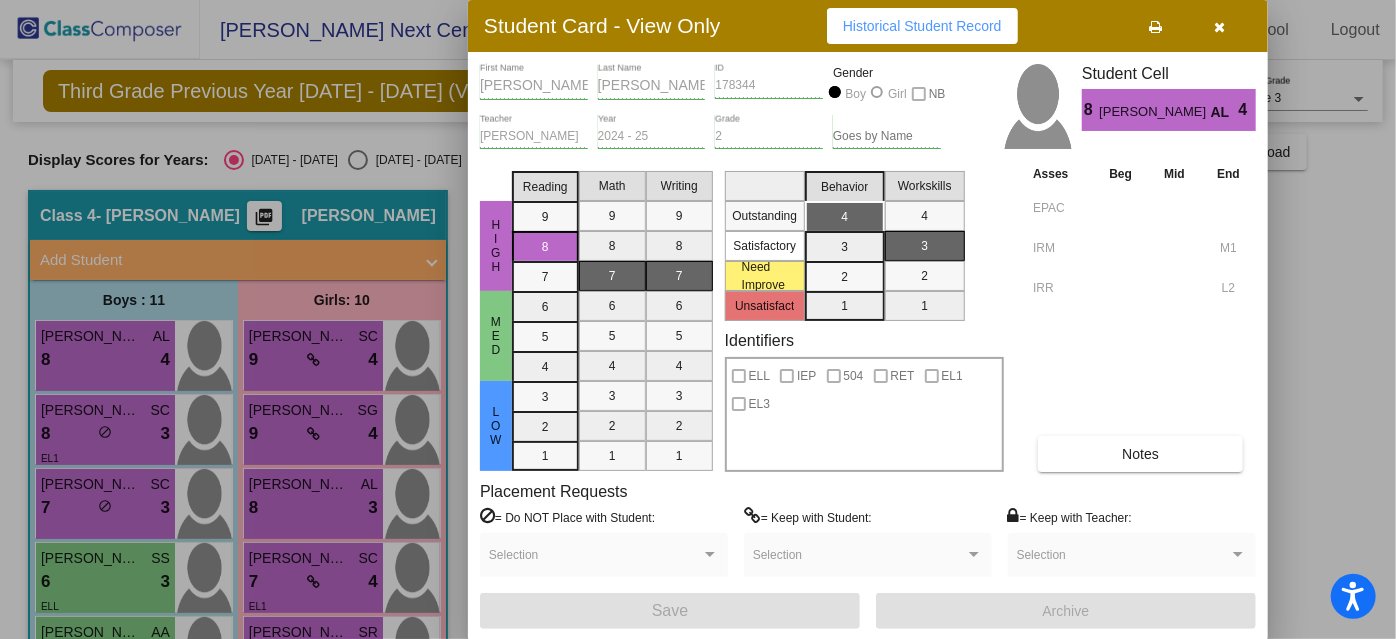 click at bounding box center [1220, 27] 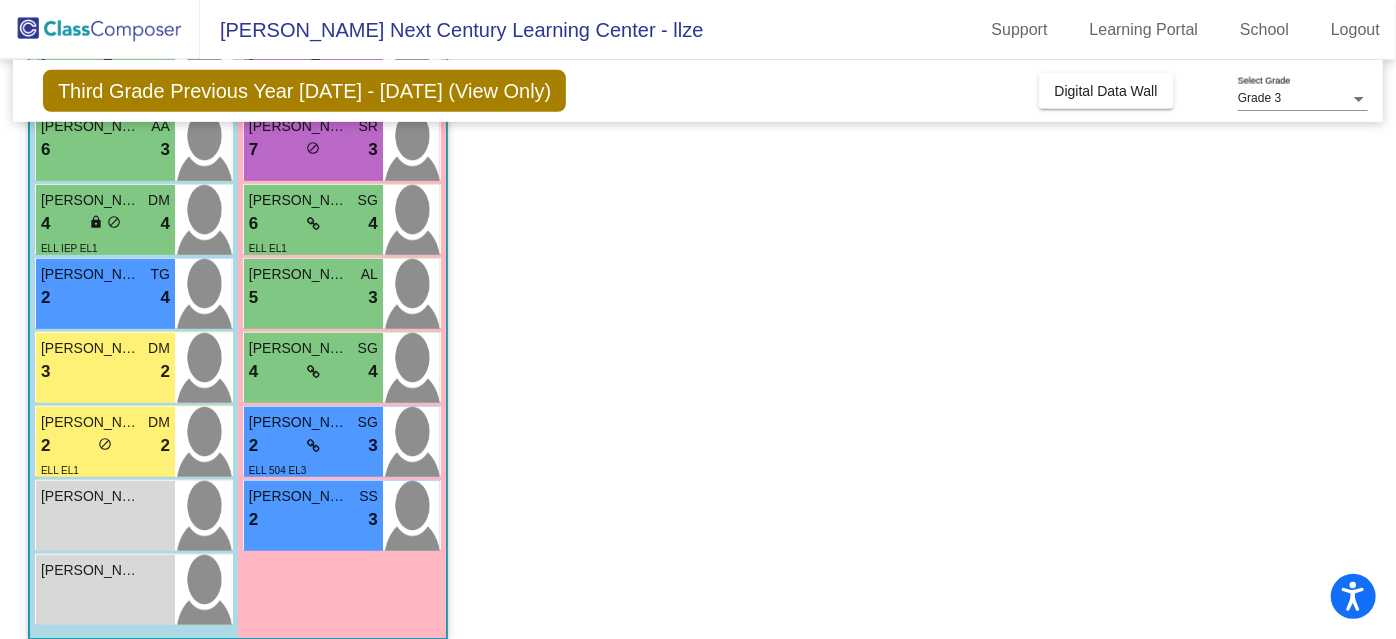 scroll, scrollTop: 525, scrollLeft: 0, axis: vertical 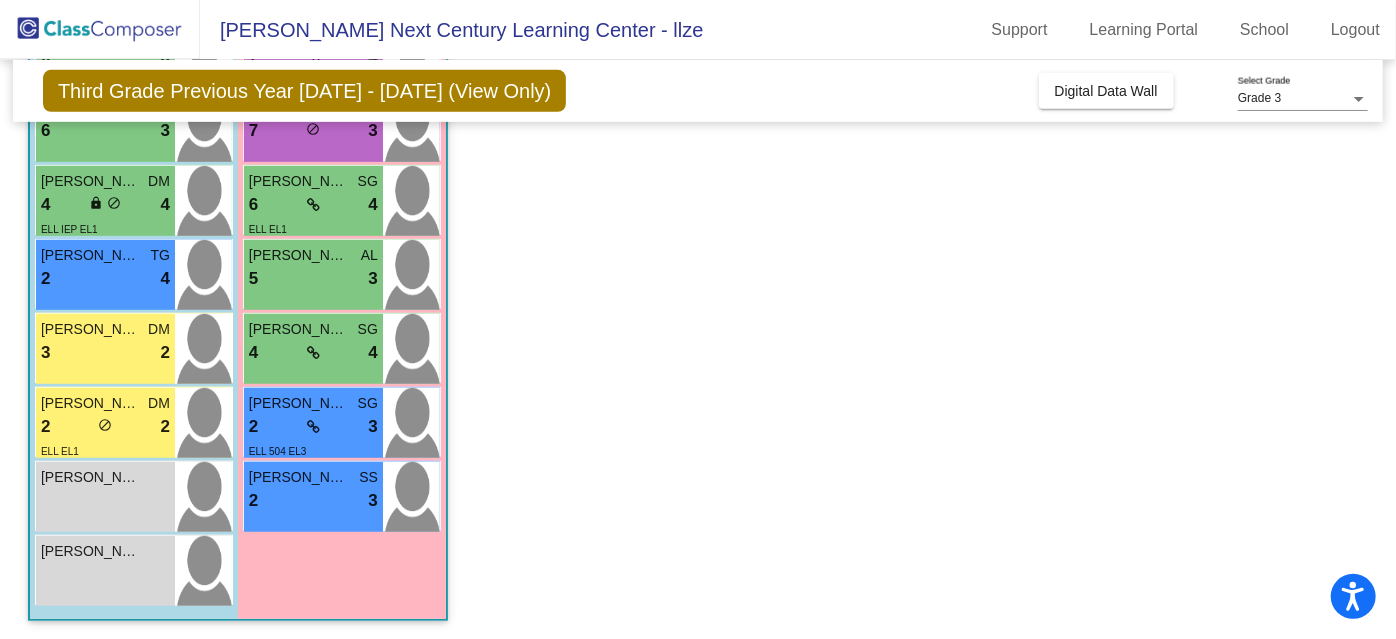 click on "[PERSON_NAME] lock do_not_disturb_alt" at bounding box center (105, 571) 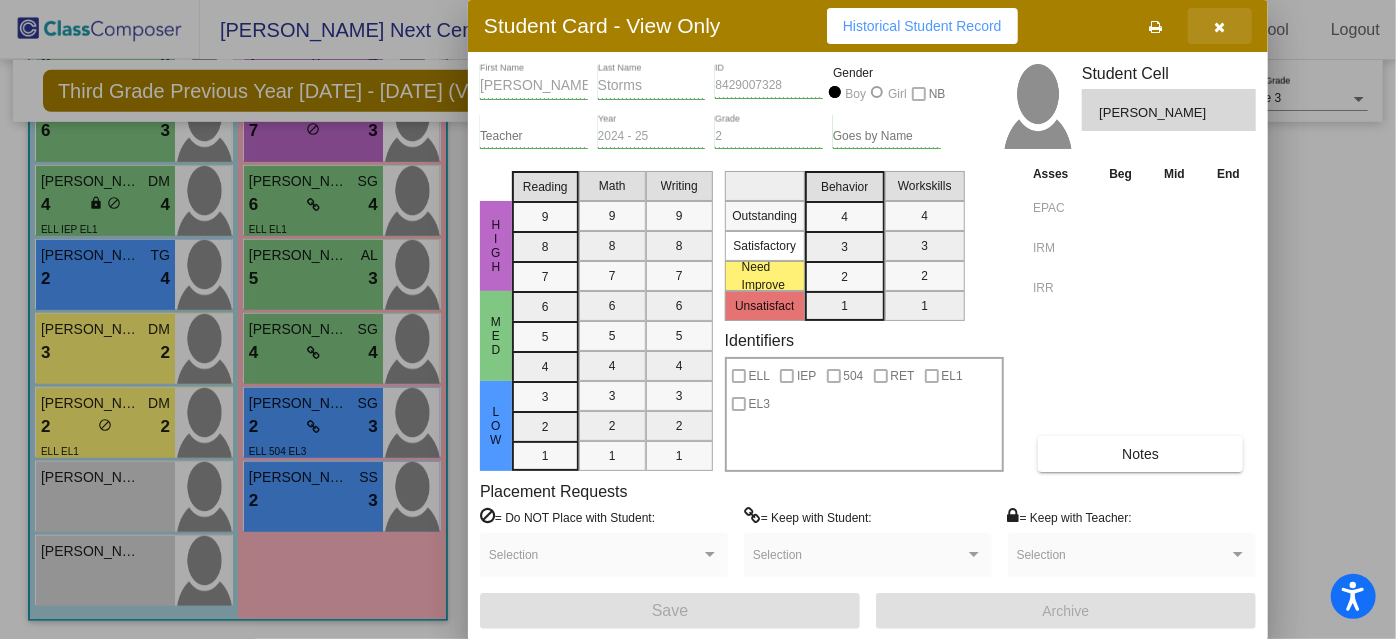 click at bounding box center [1220, 27] 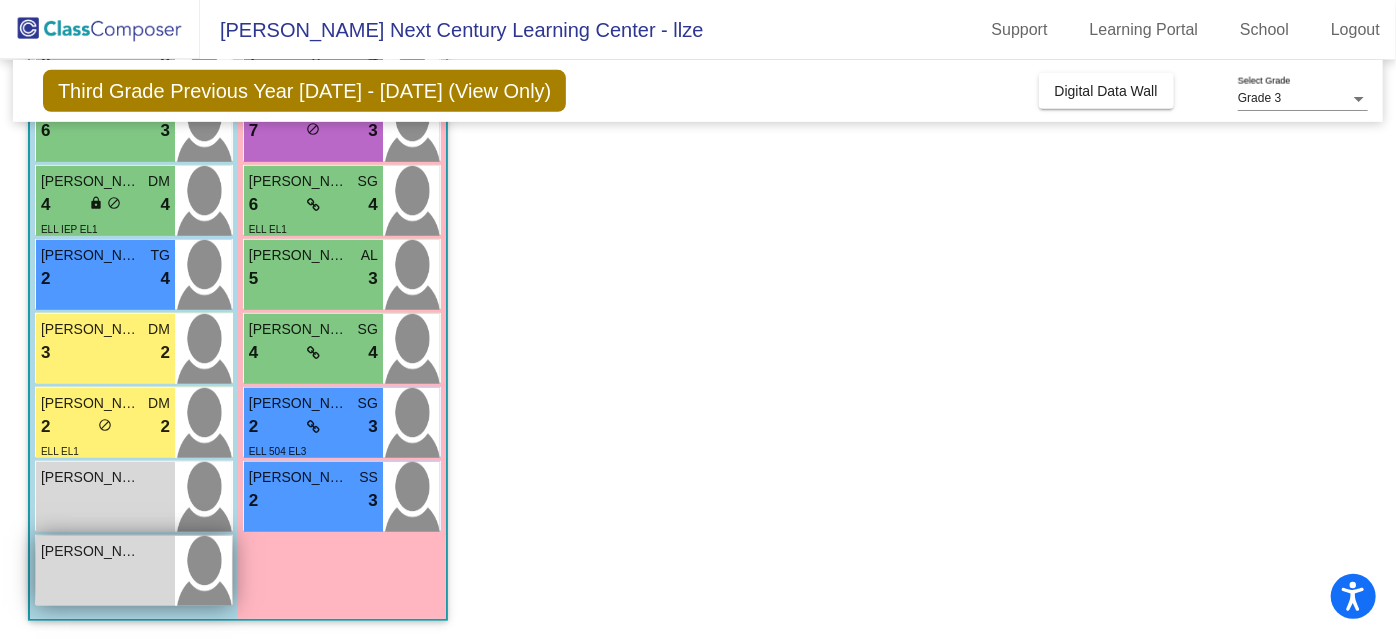 click on "[PERSON_NAME]" at bounding box center [91, 551] 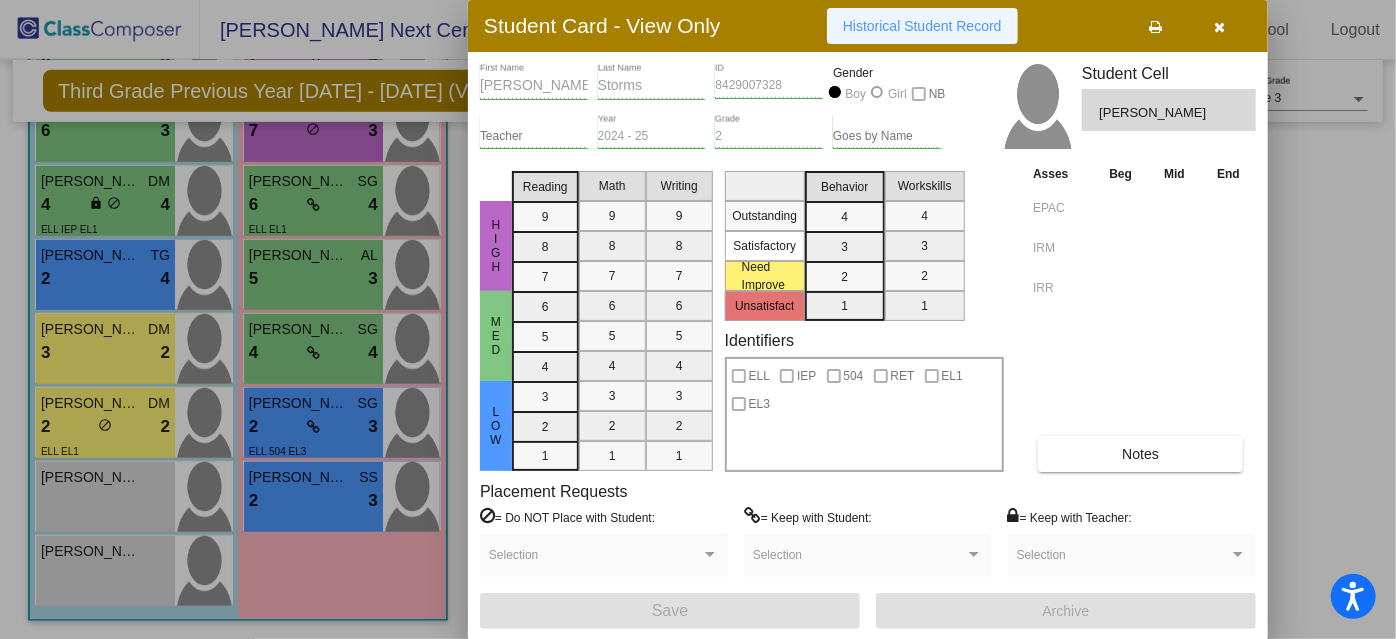 click on "Historical Student Record" at bounding box center [922, 26] 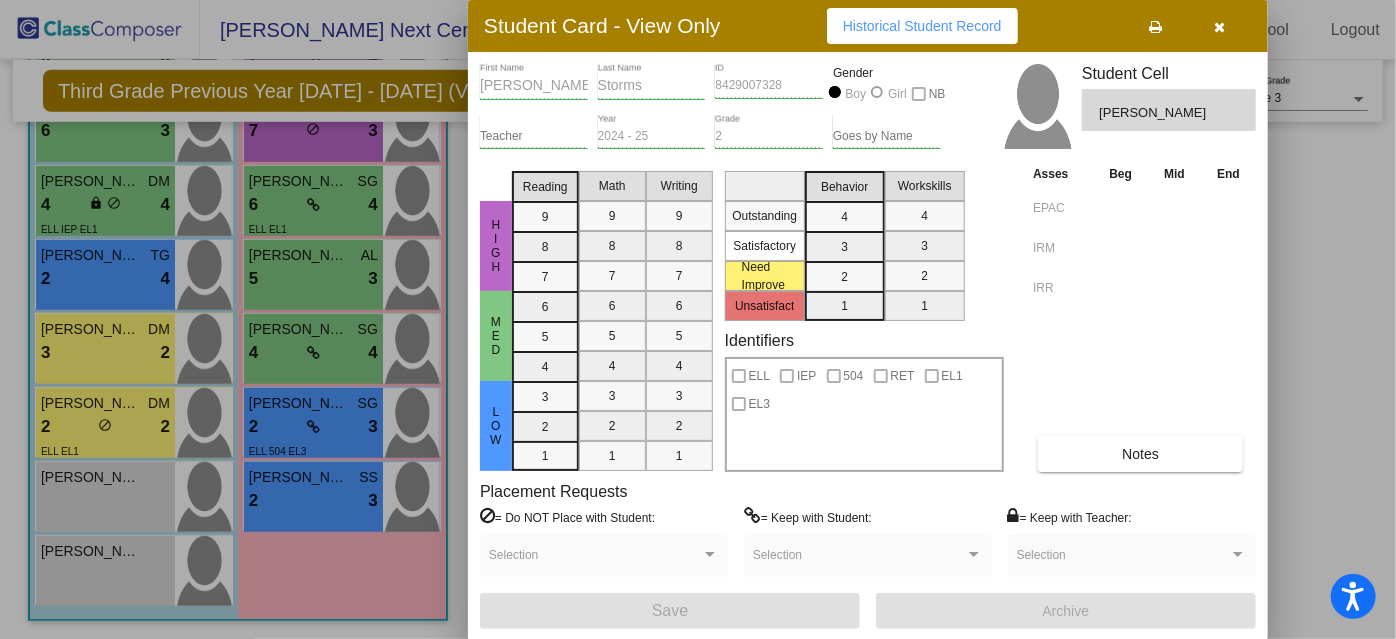 click at bounding box center (1220, 27) 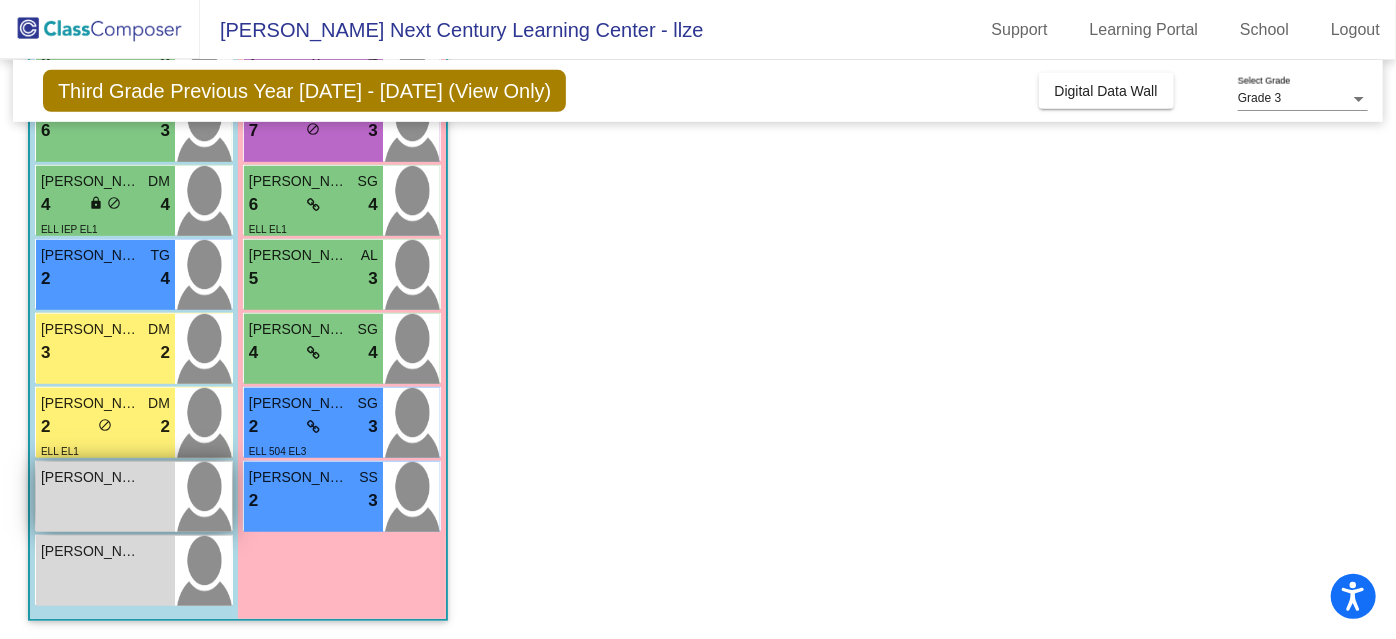 click on "[PERSON_NAME] lock do_not_disturb_alt" at bounding box center [105, 497] 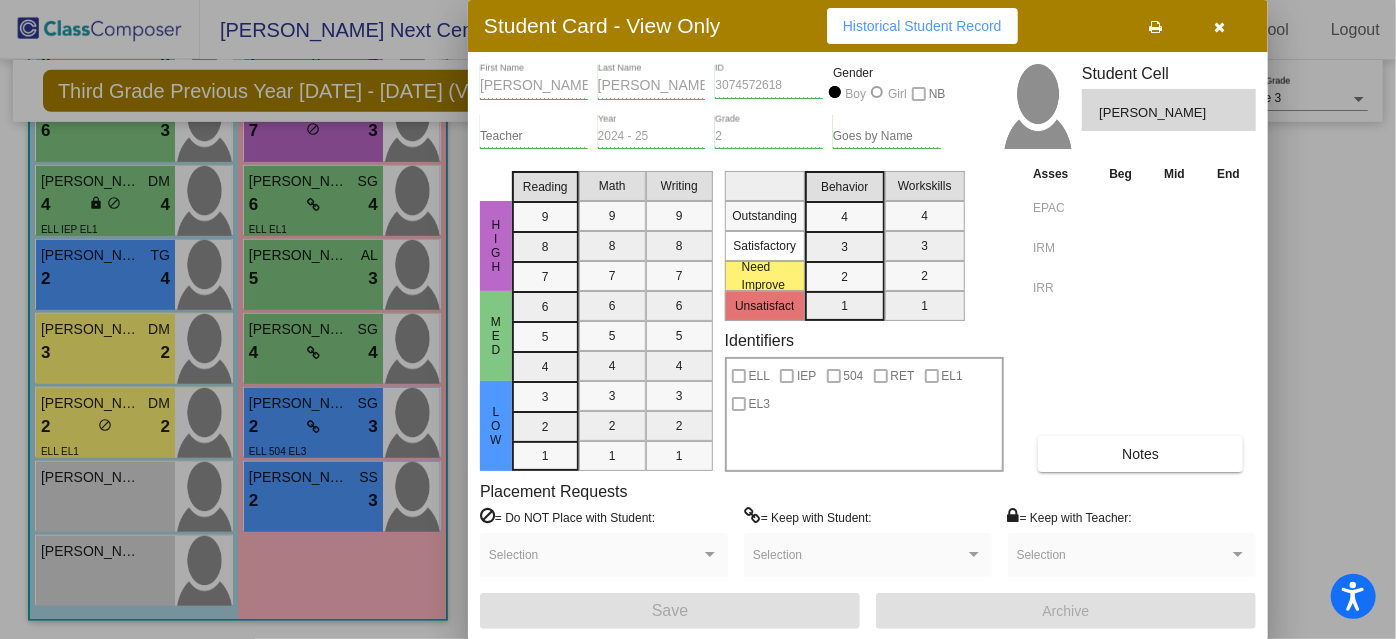 click on "Historical Student Record" at bounding box center (922, 26) 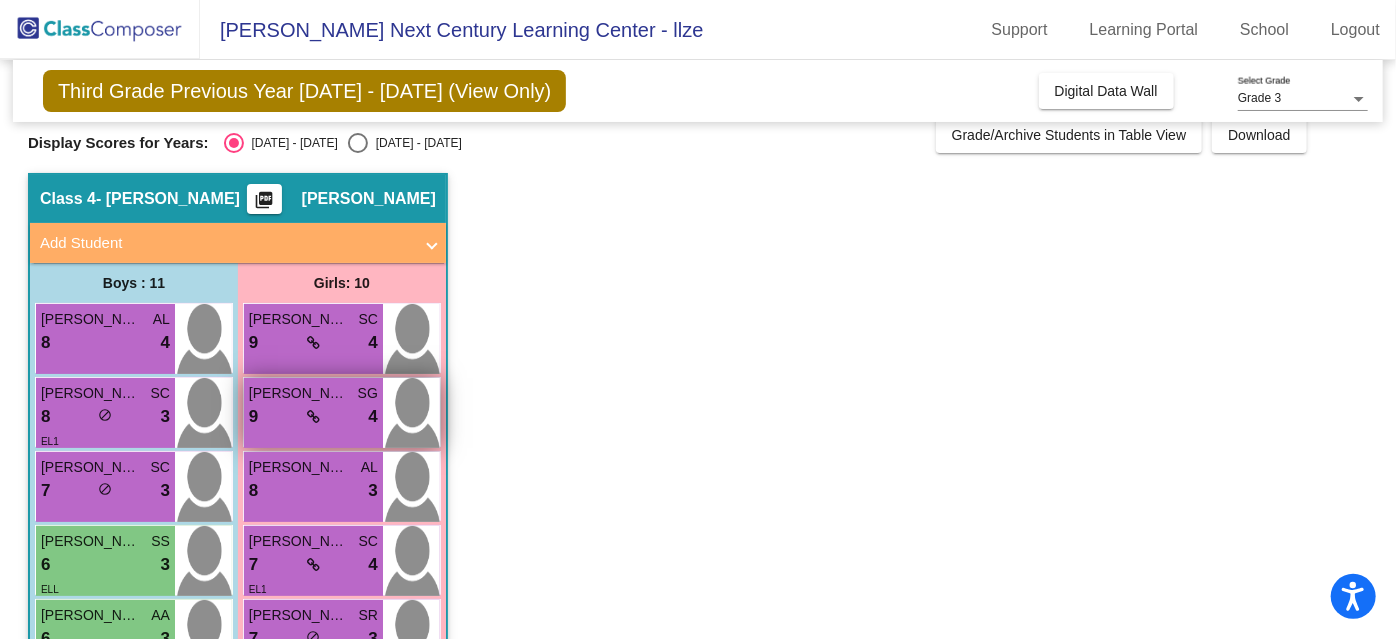 scroll, scrollTop: 0, scrollLeft: 0, axis: both 